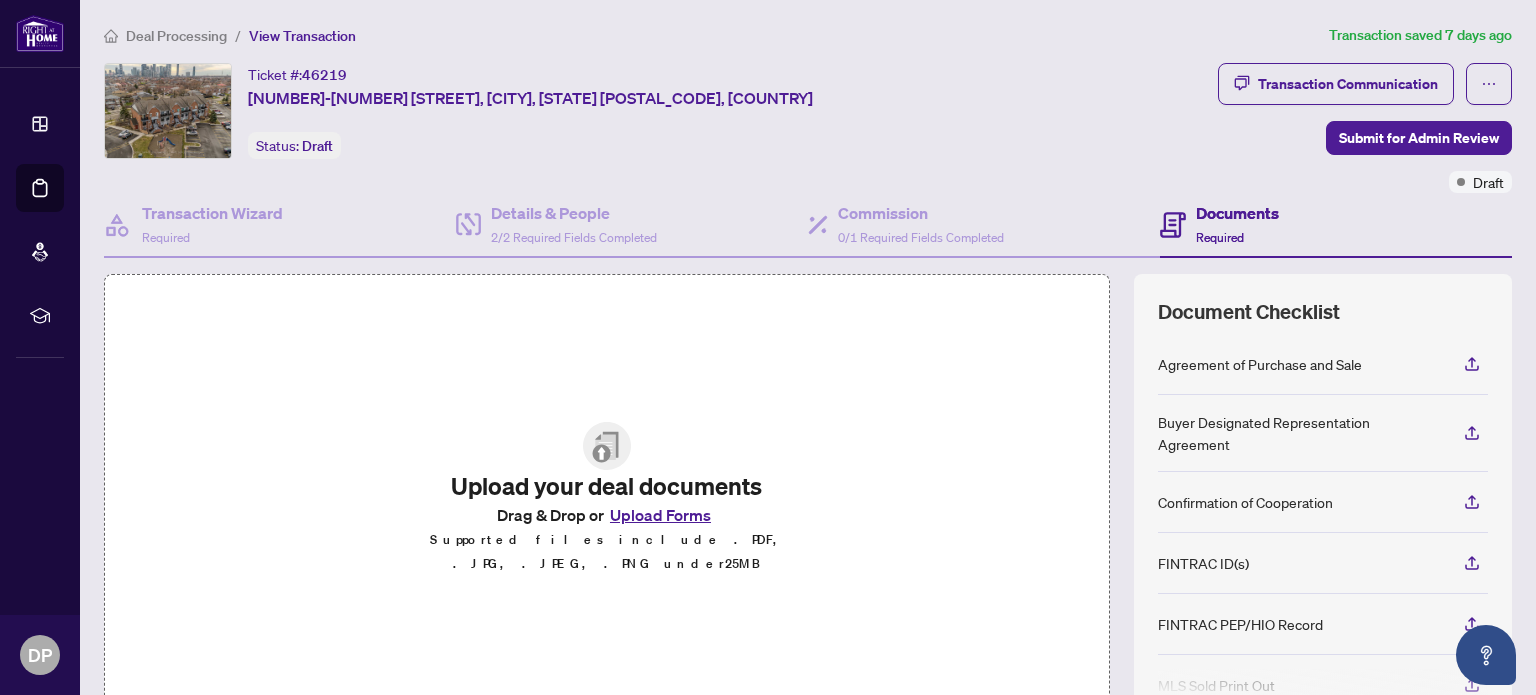 scroll, scrollTop: 0, scrollLeft: 0, axis: both 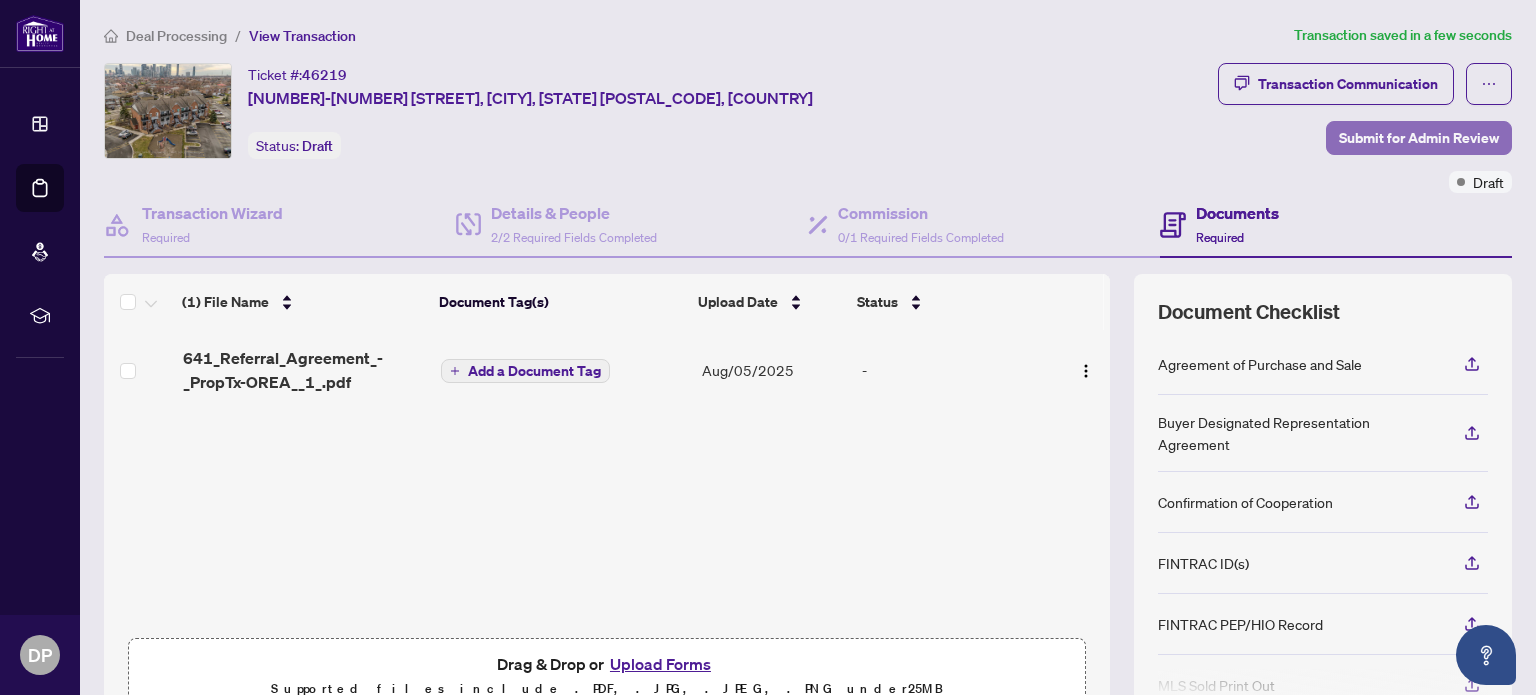 click on "Submit for Admin Review" at bounding box center (1419, 138) 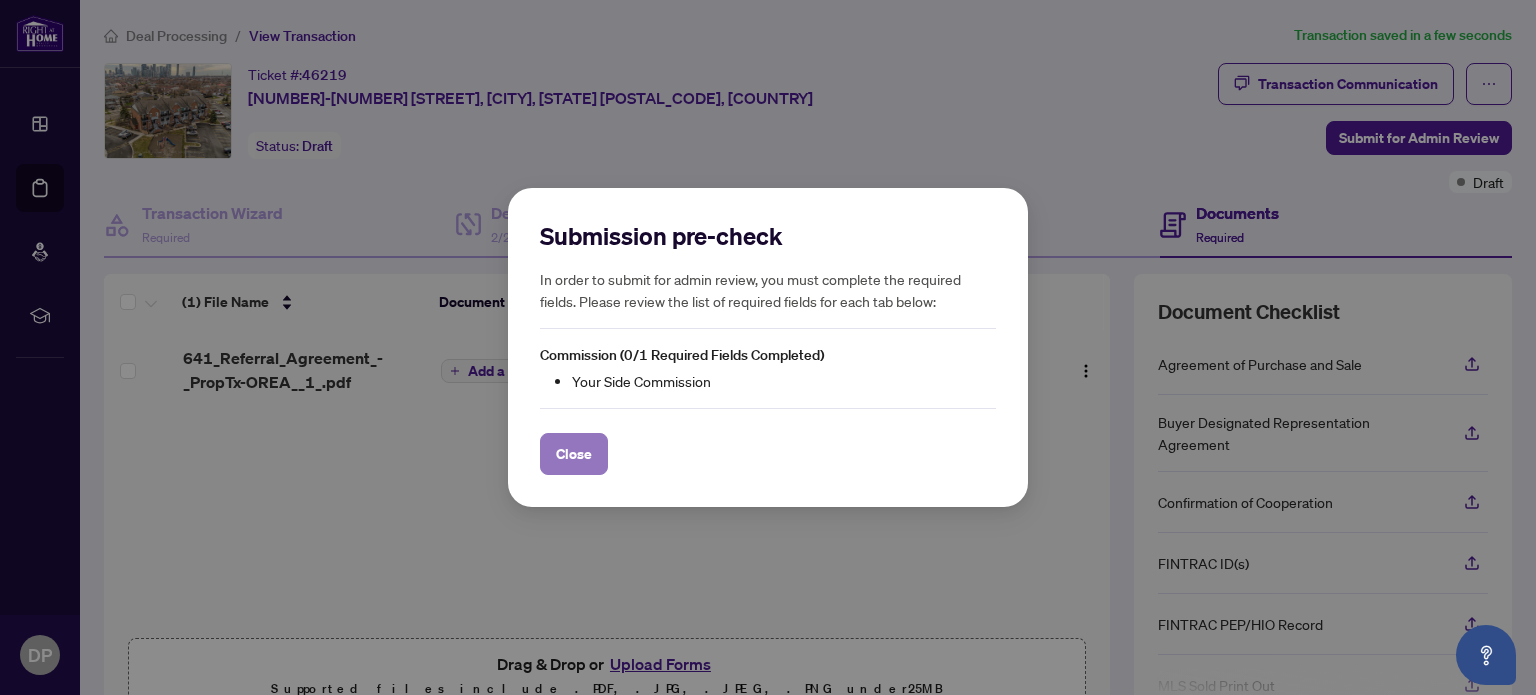 click on "Close" at bounding box center [574, 454] 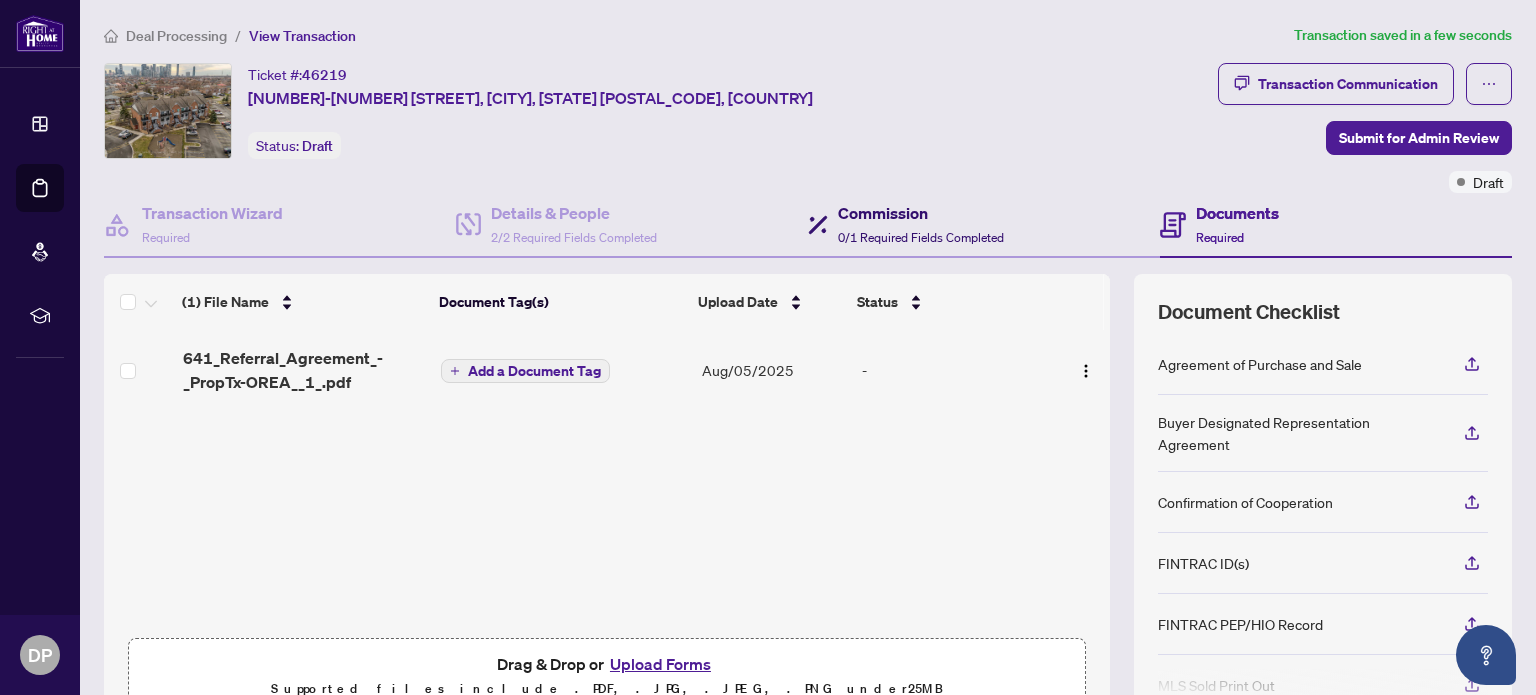 click on "Commission" at bounding box center (921, 213) 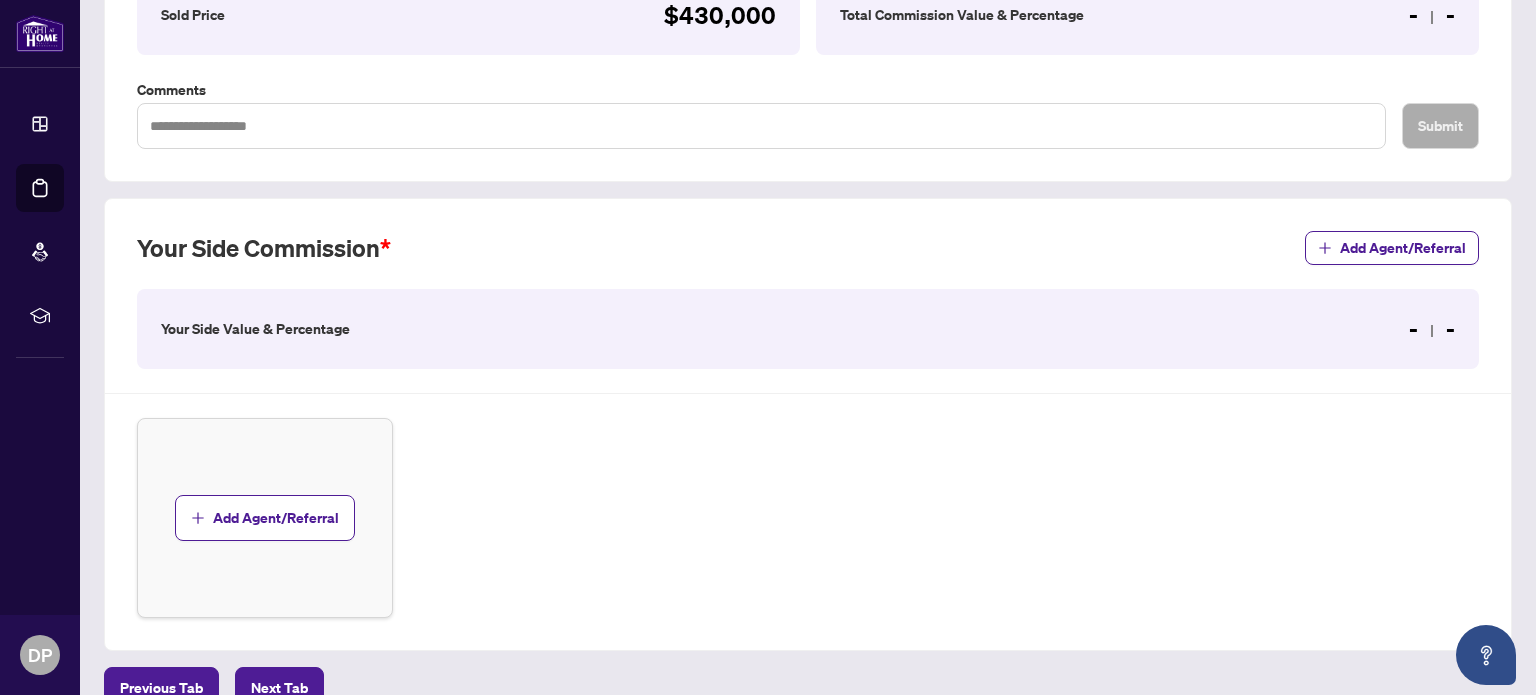scroll, scrollTop: 414, scrollLeft: 0, axis: vertical 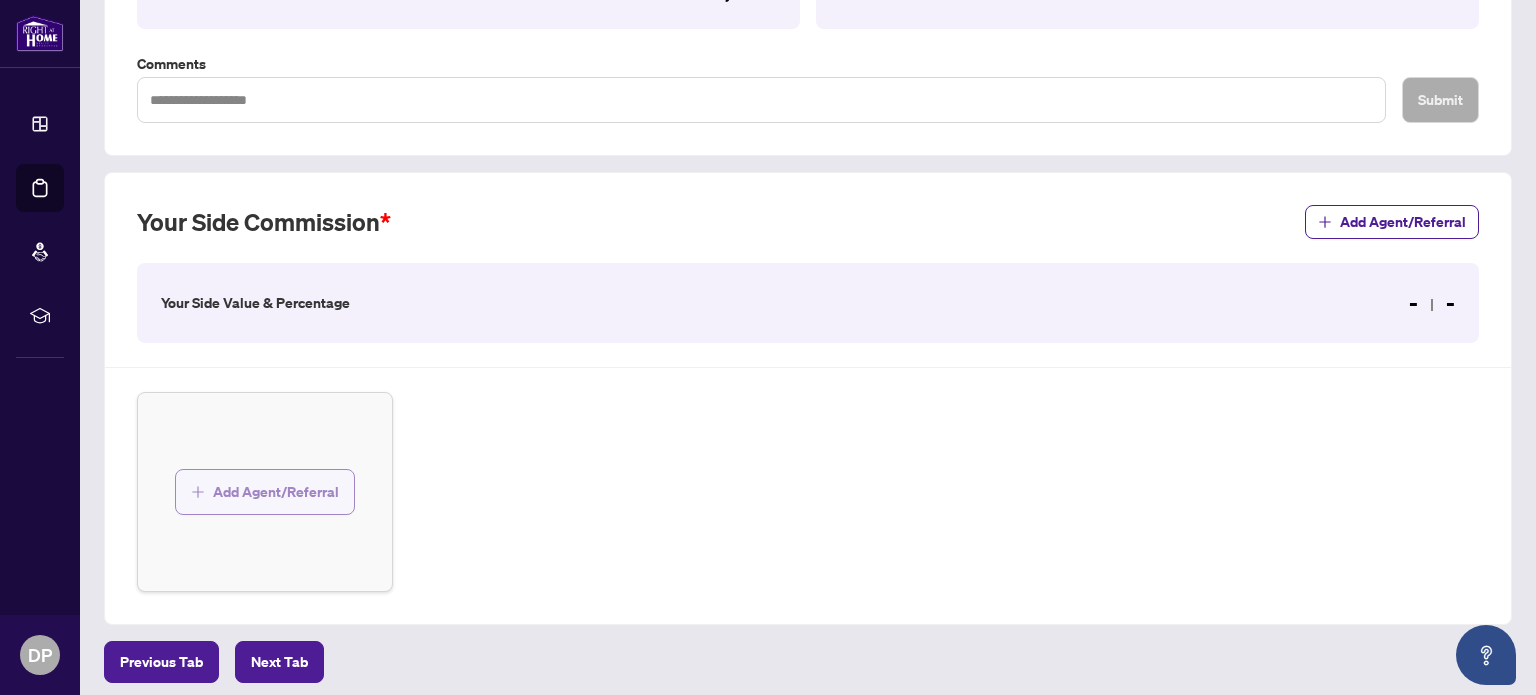 click on "Add Agent/Referral" at bounding box center (276, 492) 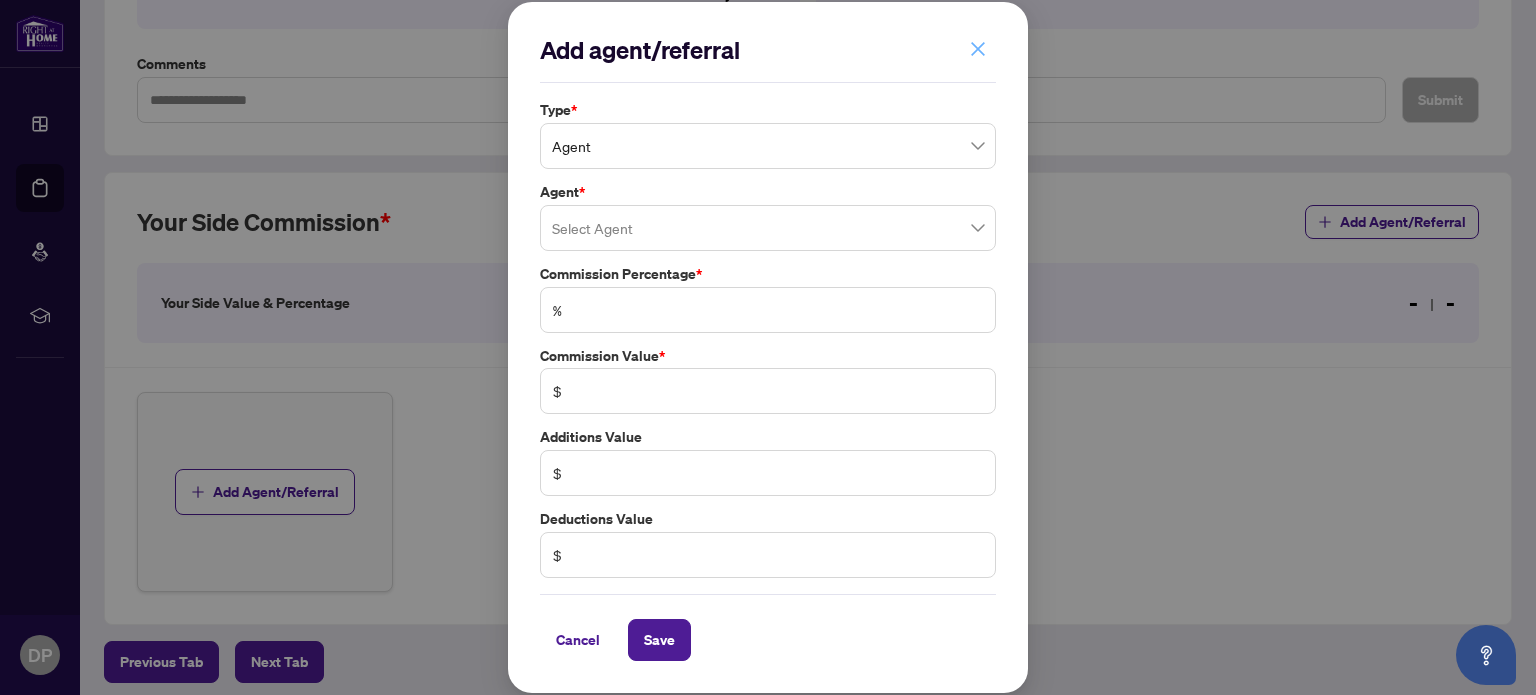 click 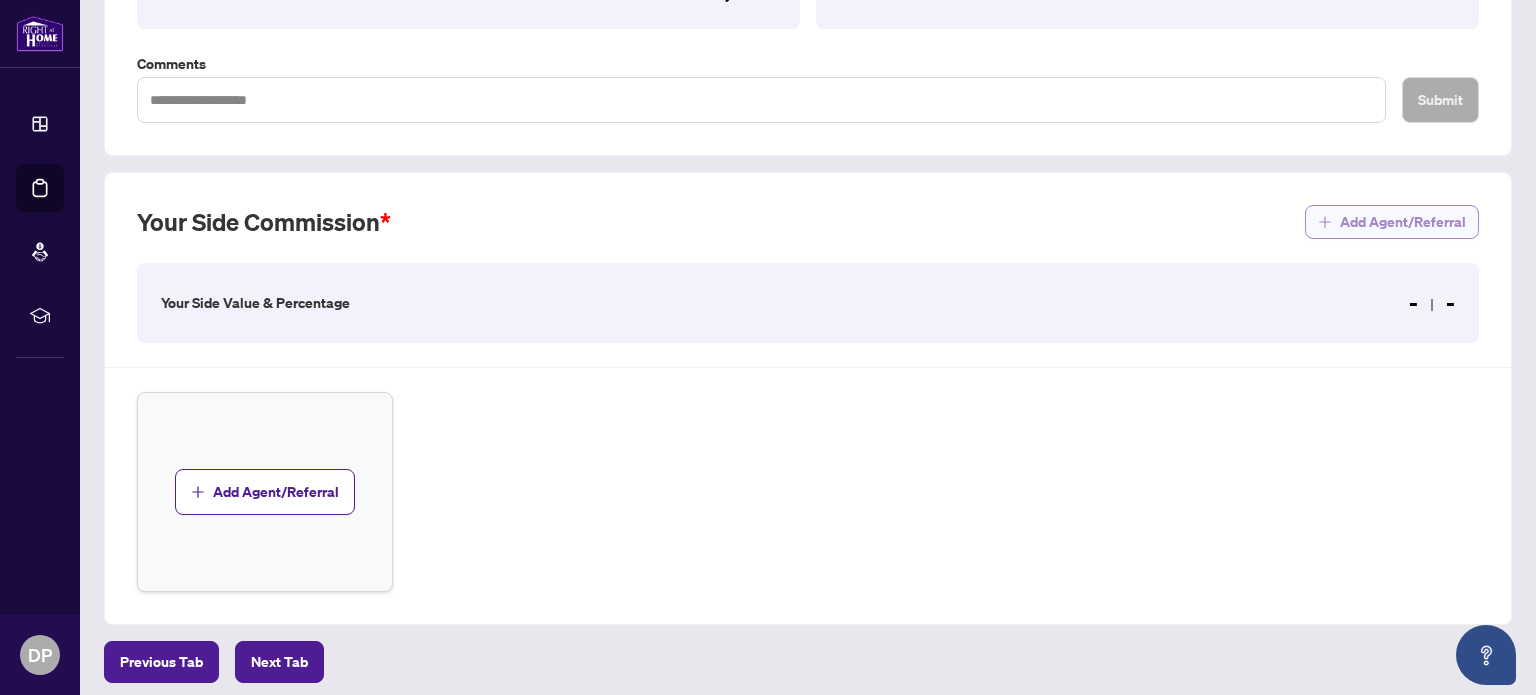 click on "Add Agent/Referral" at bounding box center (1403, 222) 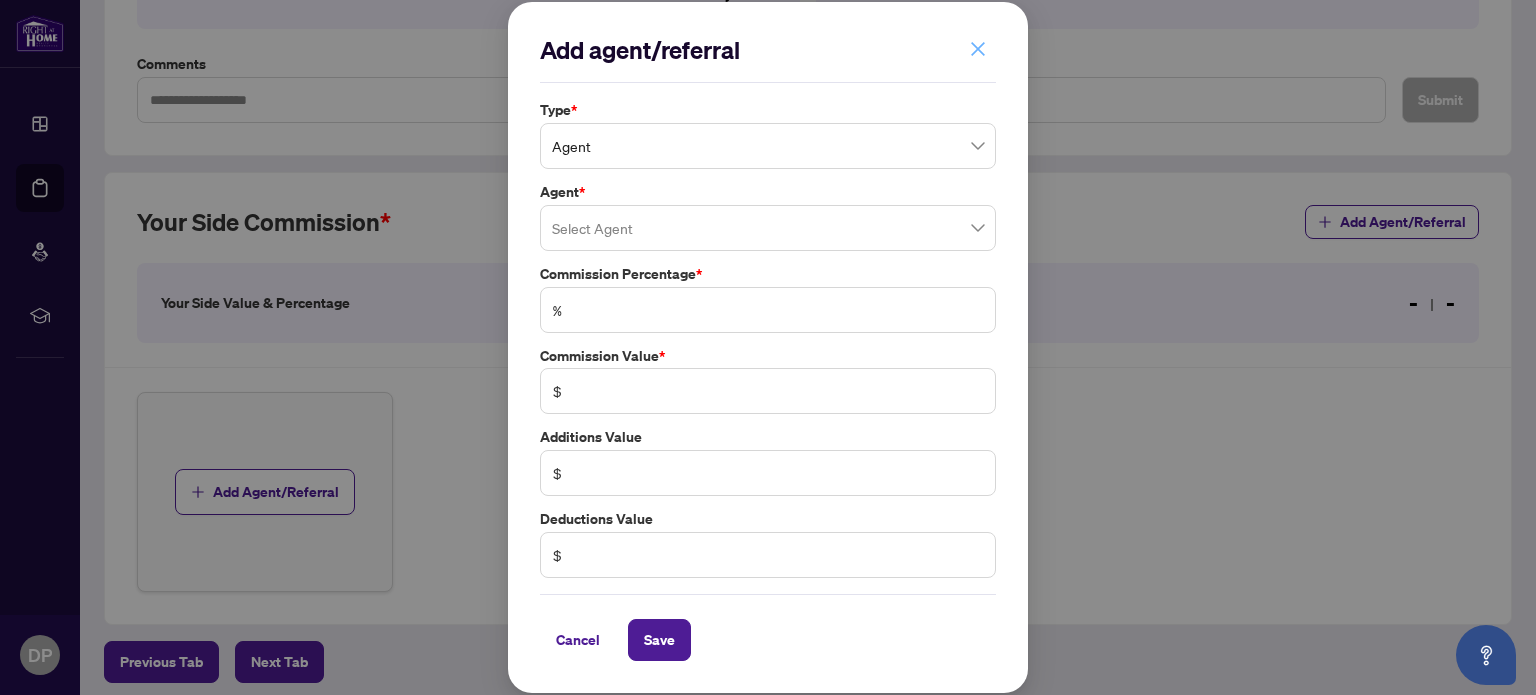 click 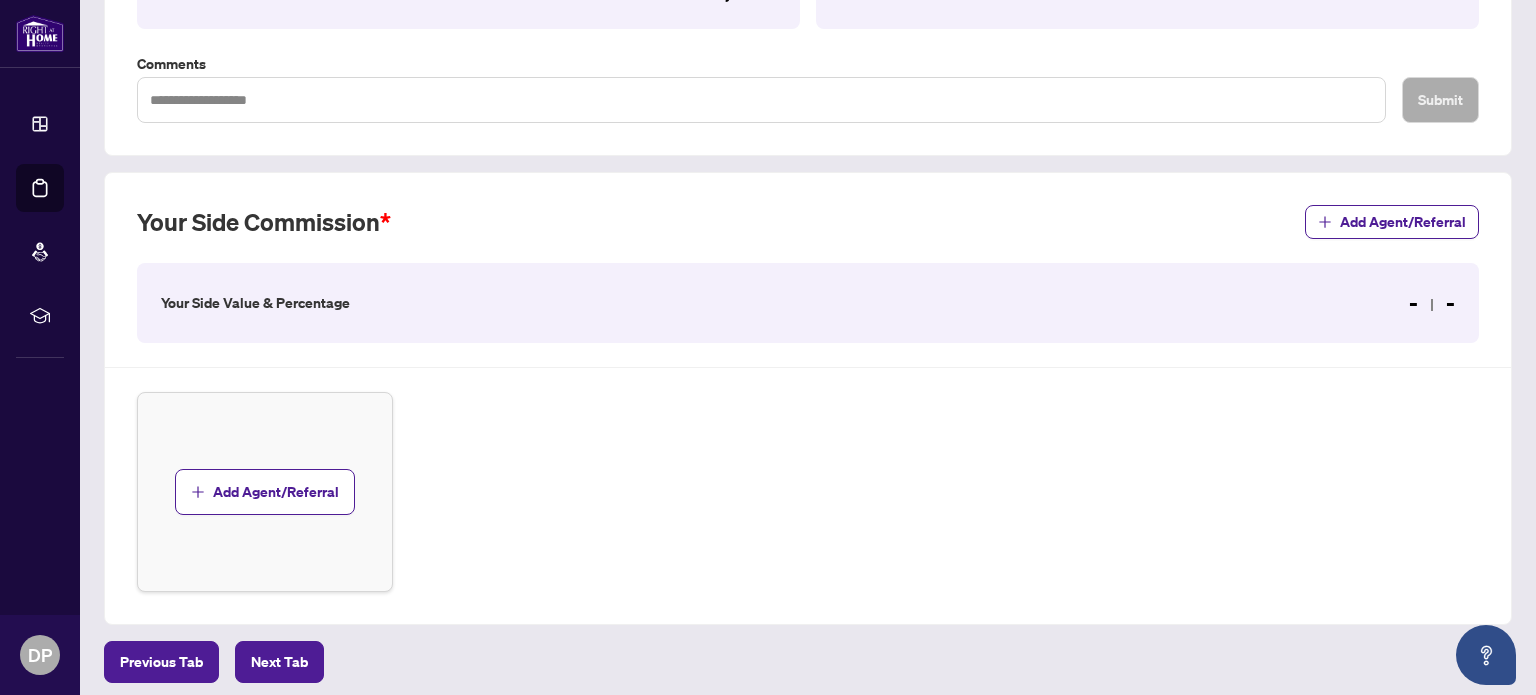 click on "-     -" at bounding box center (1432, 303) 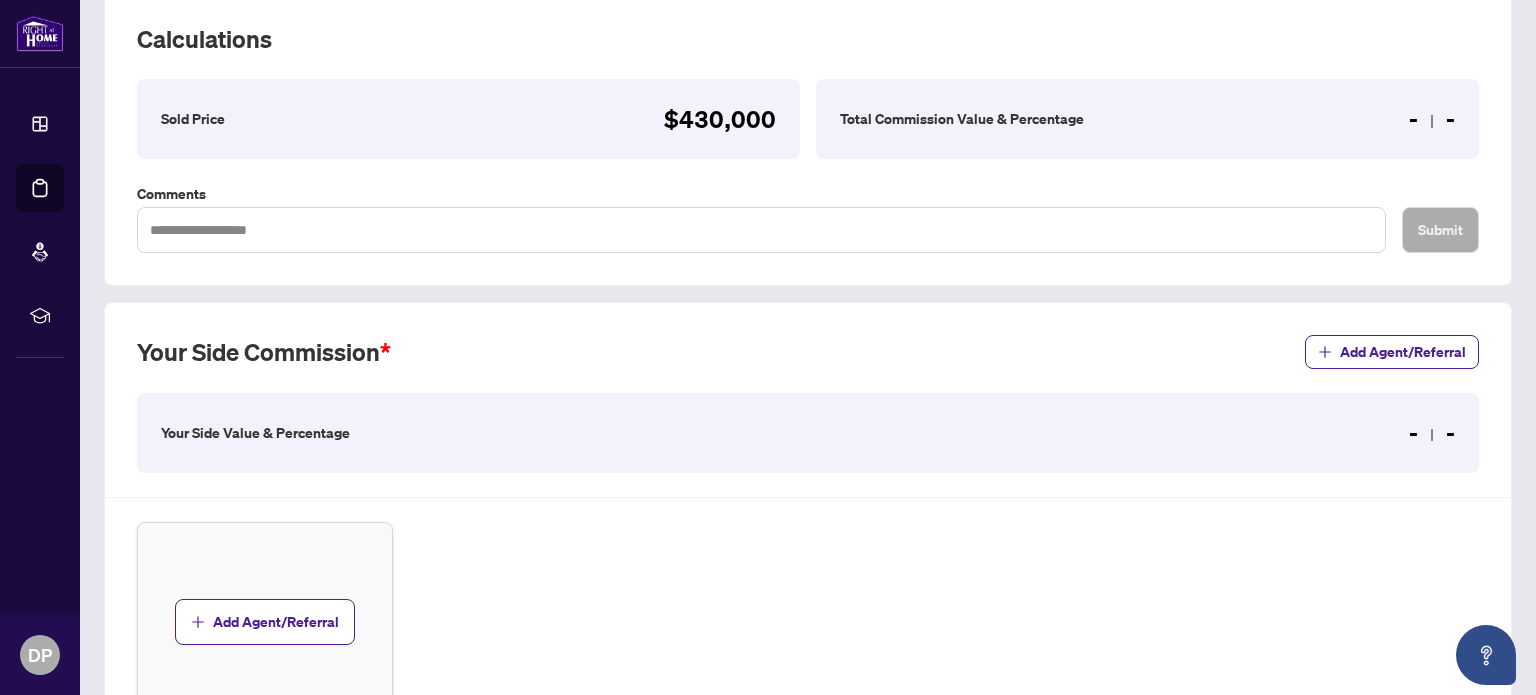 scroll, scrollTop: 284, scrollLeft: 0, axis: vertical 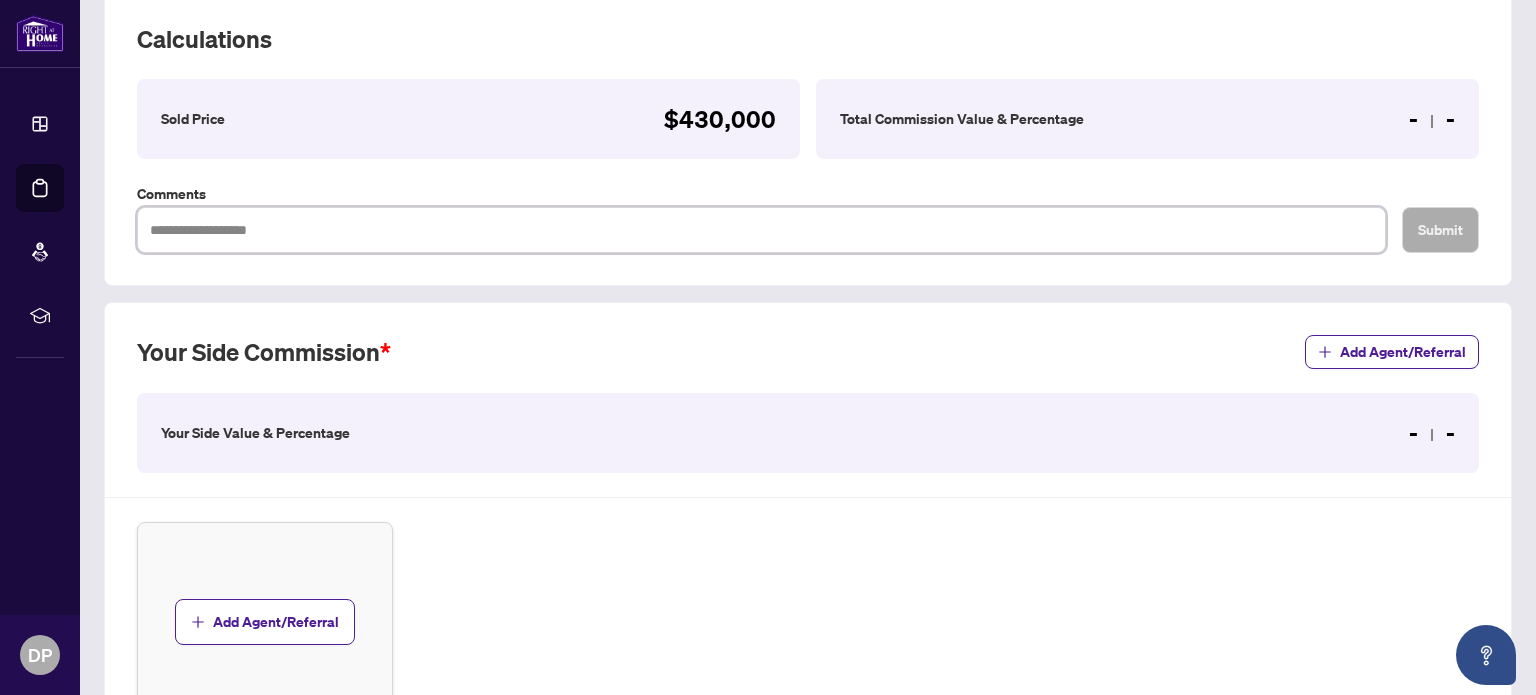 click at bounding box center (761, 230) 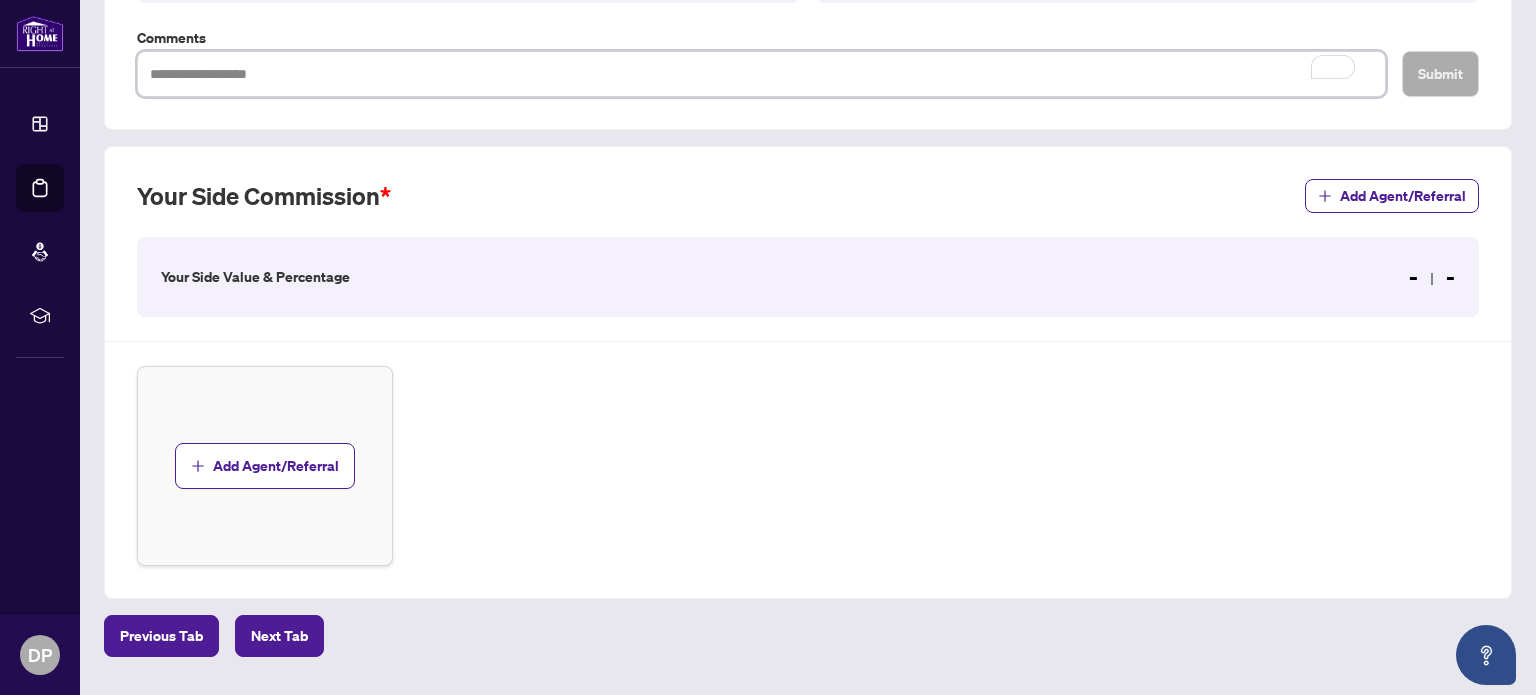 scroll, scrollTop: 490, scrollLeft: 0, axis: vertical 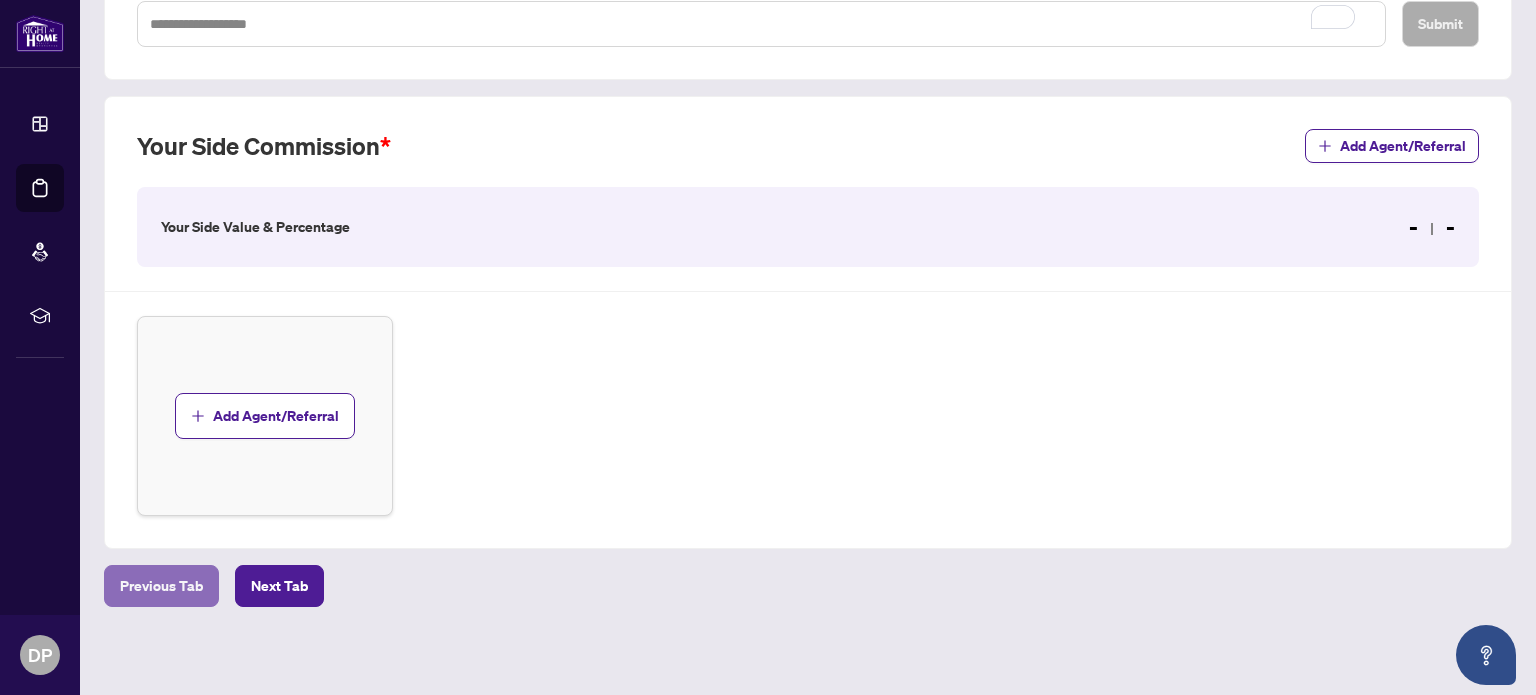 click on "Previous Tab" at bounding box center [161, 586] 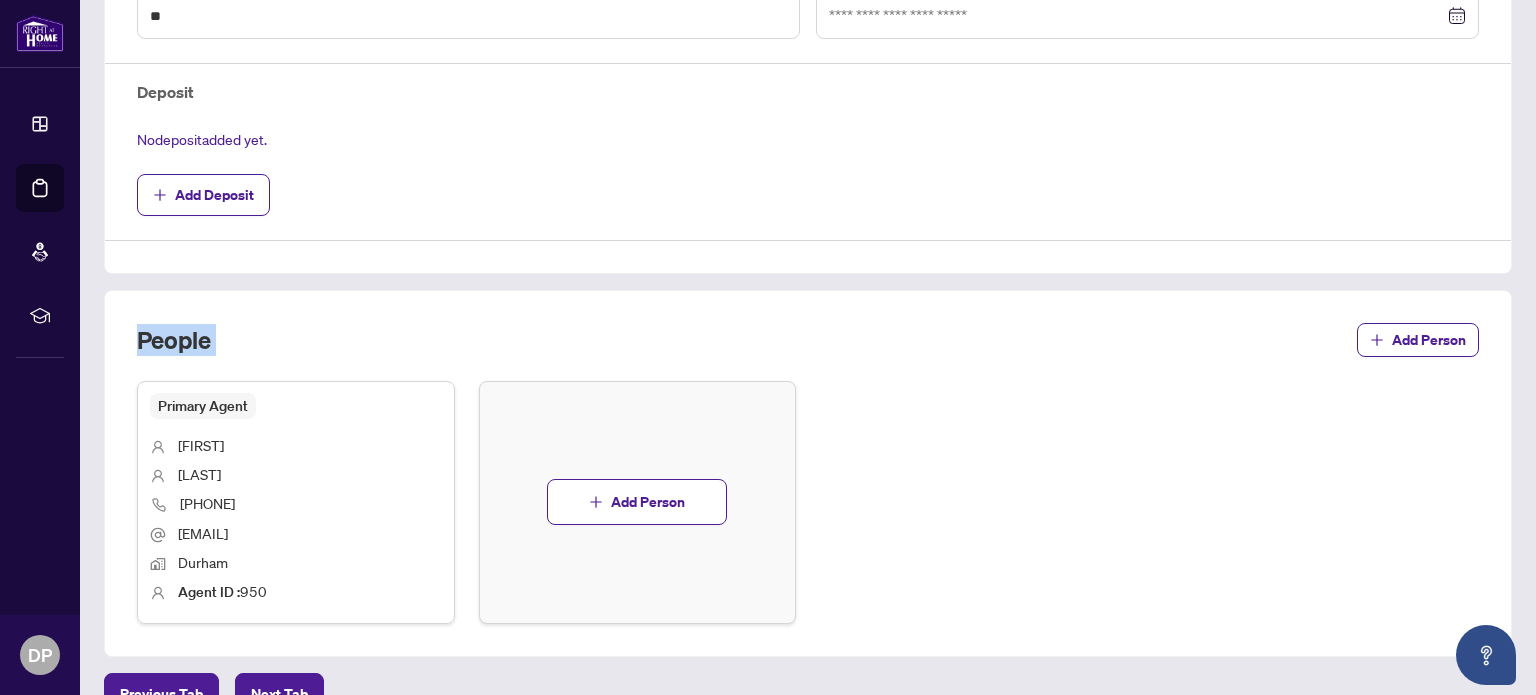 drag, startPoint x: 141, startPoint y: 582, endPoint x: 1060, endPoint y: 326, distance: 953.99005 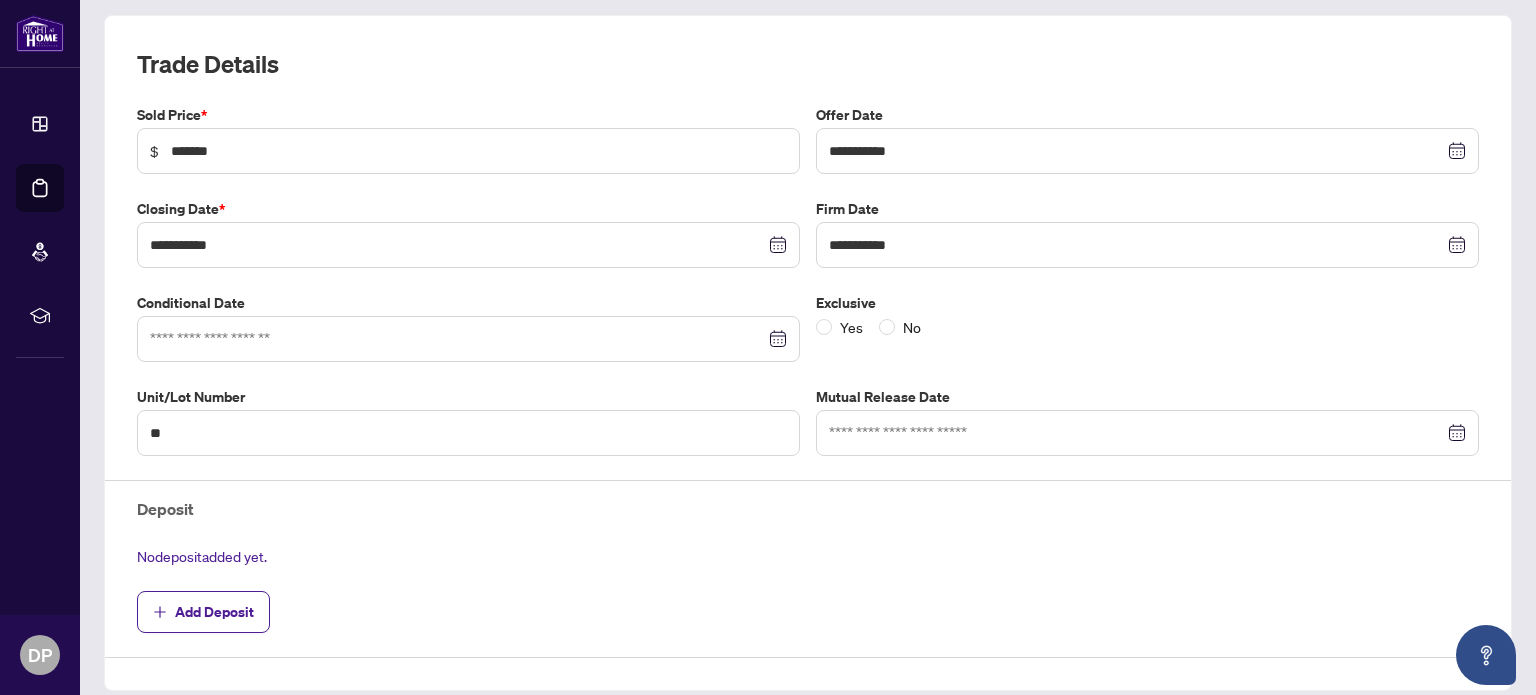scroll, scrollTop: 0, scrollLeft: 0, axis: both 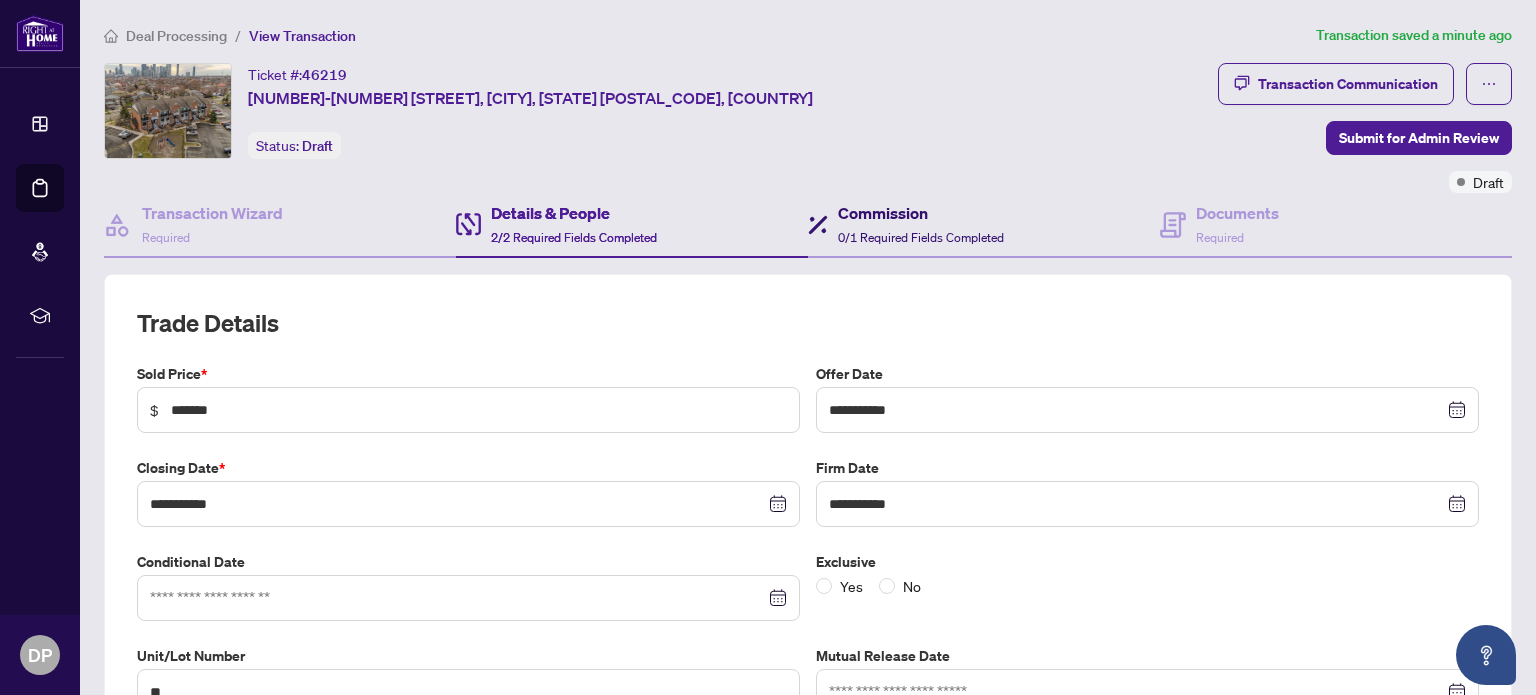 click on "Commission 0/1 Required Fields Completed" at bounding box center [921, 224] 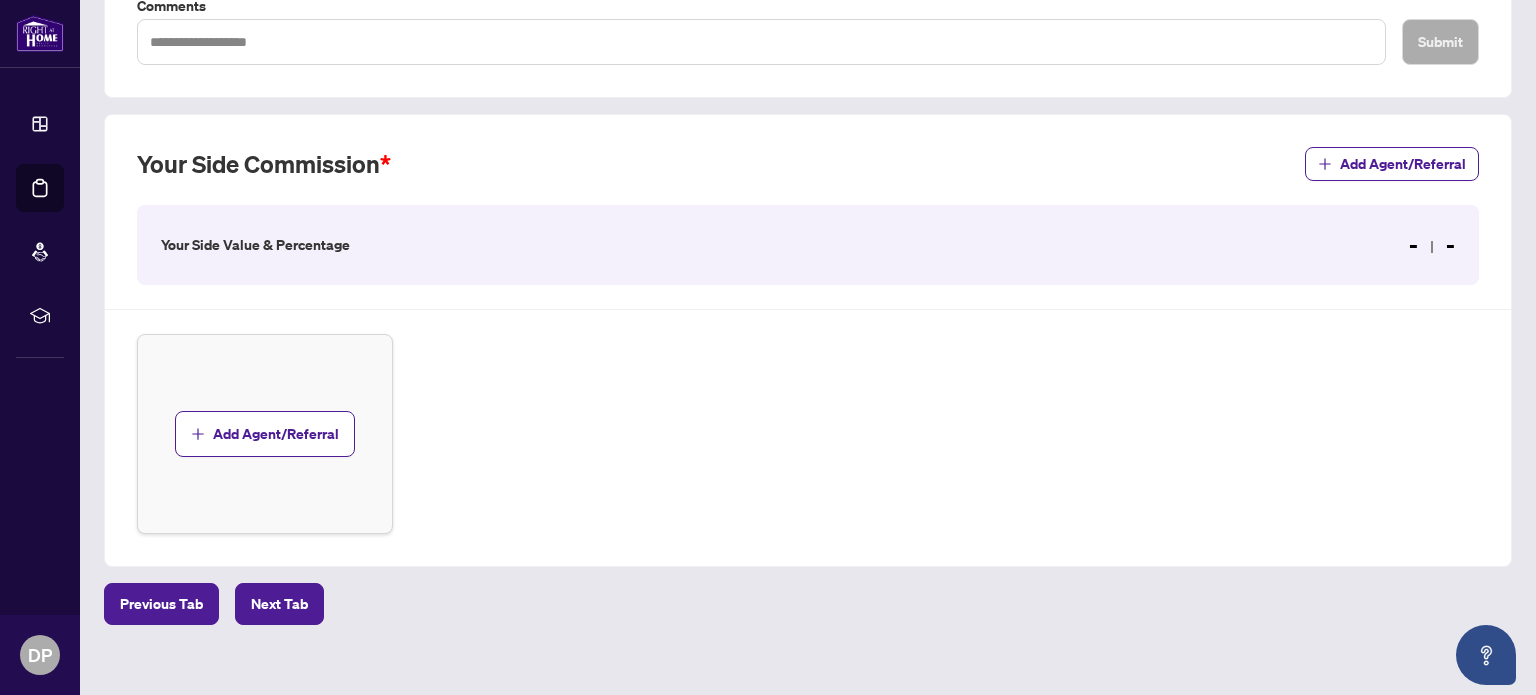 scroll, scrollTop: 490, scrollLeft: 0, axis: vertical 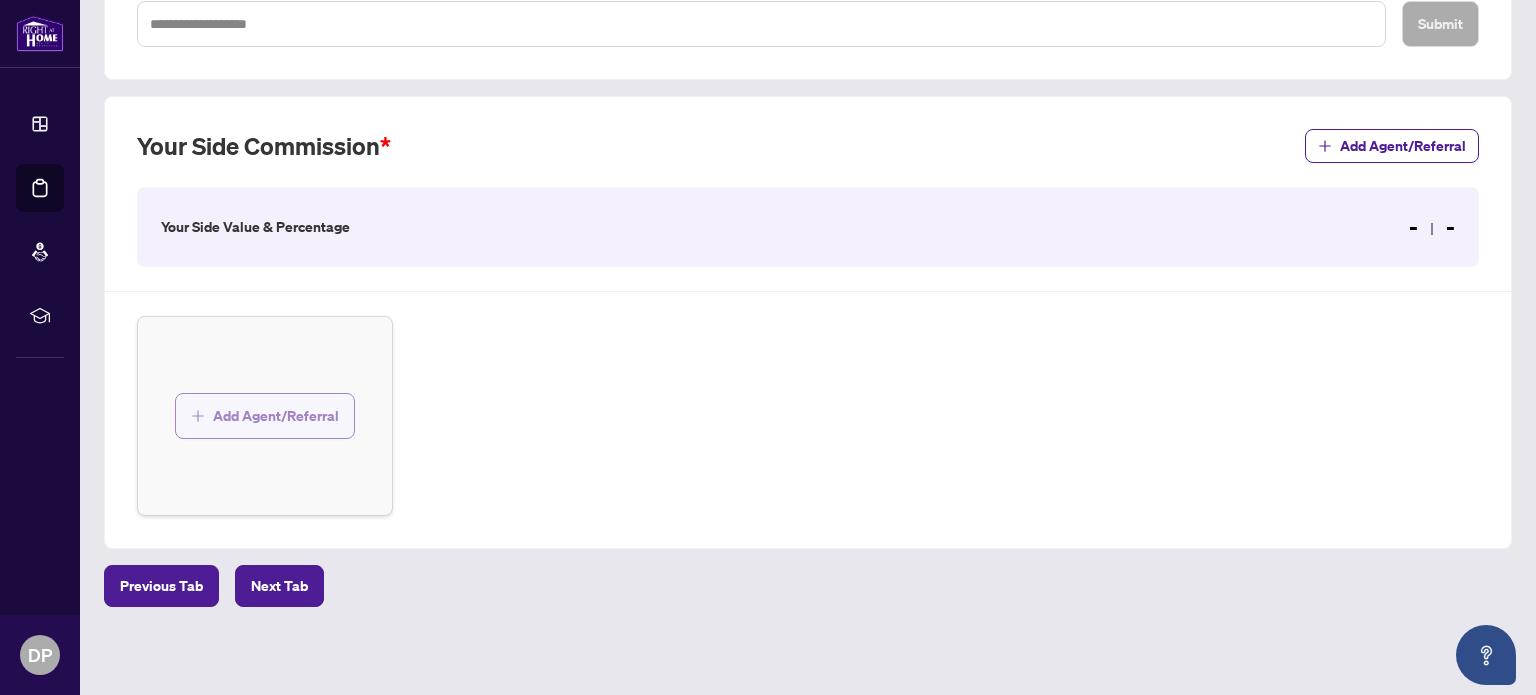 click on "Add Agent/Referral" at bounding box center [276, 416] 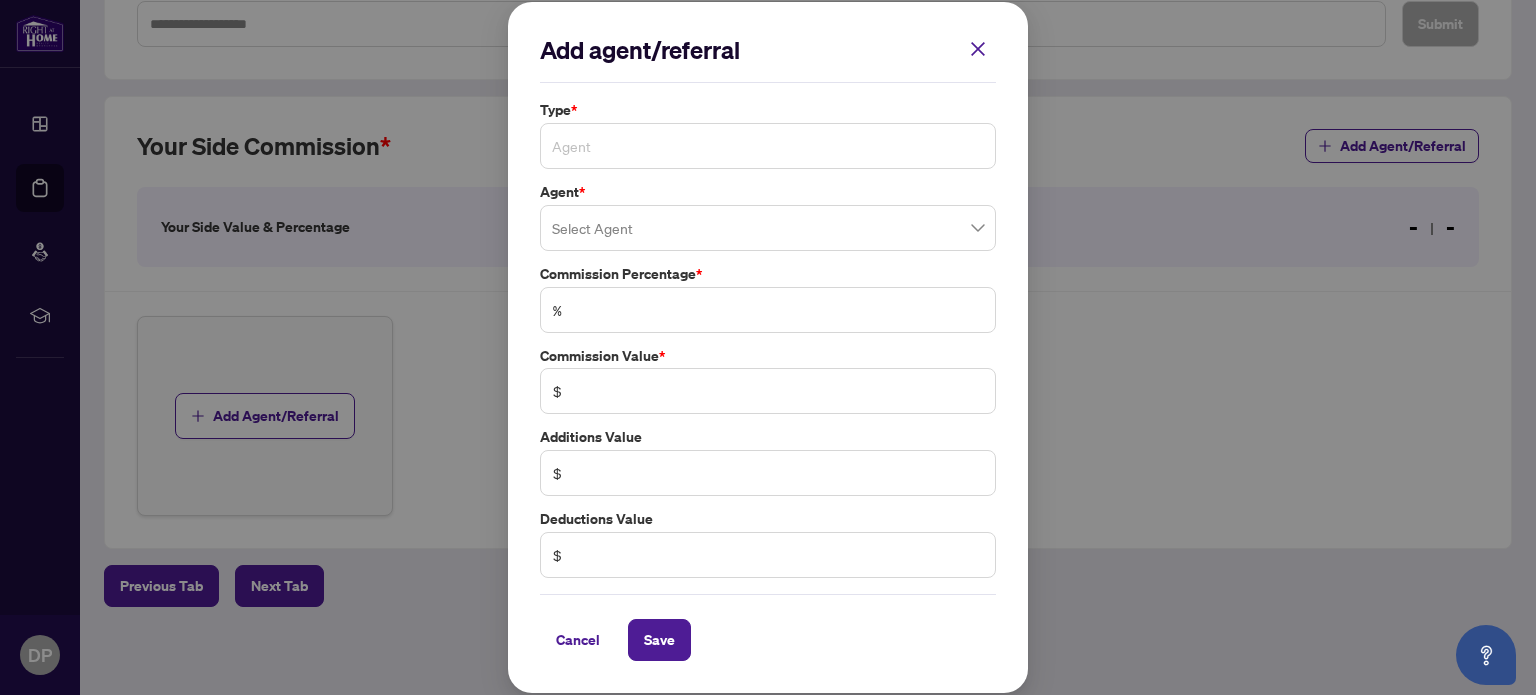 click on "Agent" at bounding box center (768, 146) 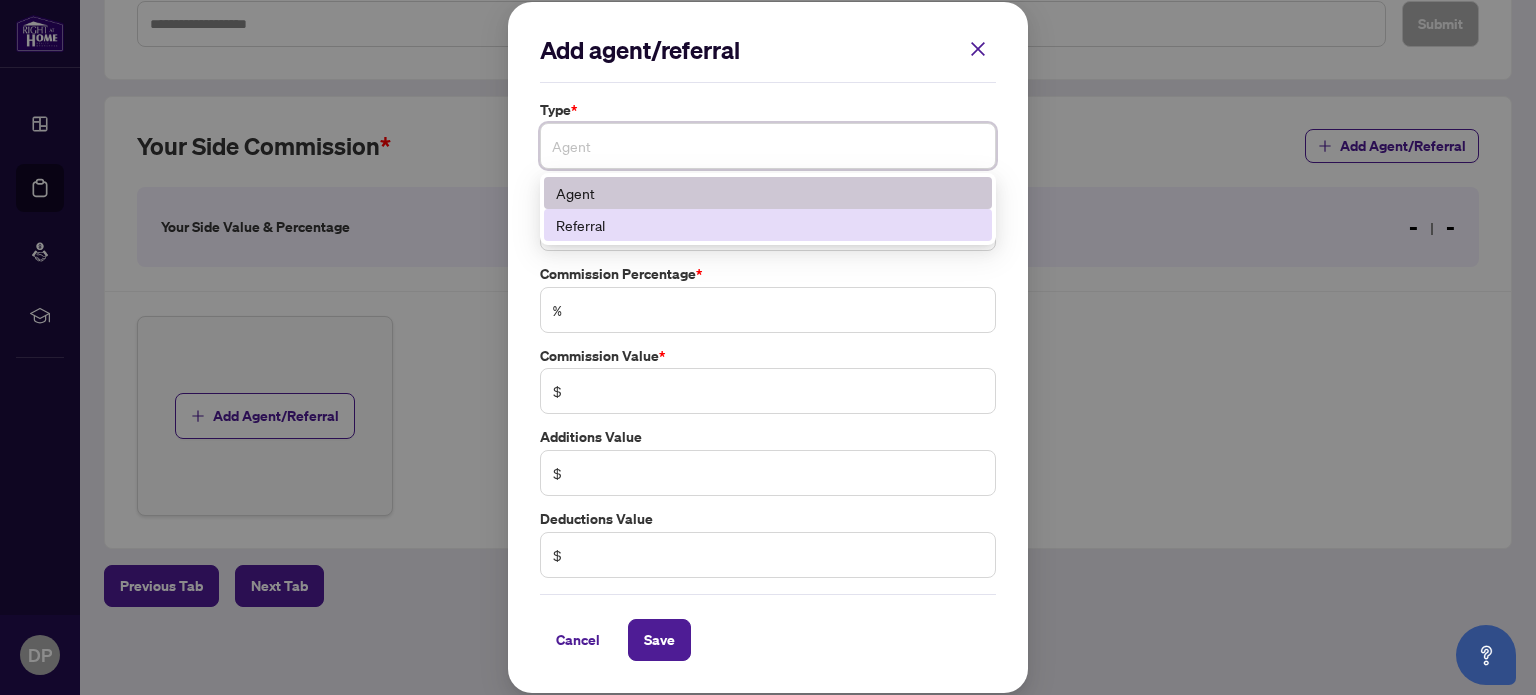 click on "Referral" at bounding box center [768, 225] 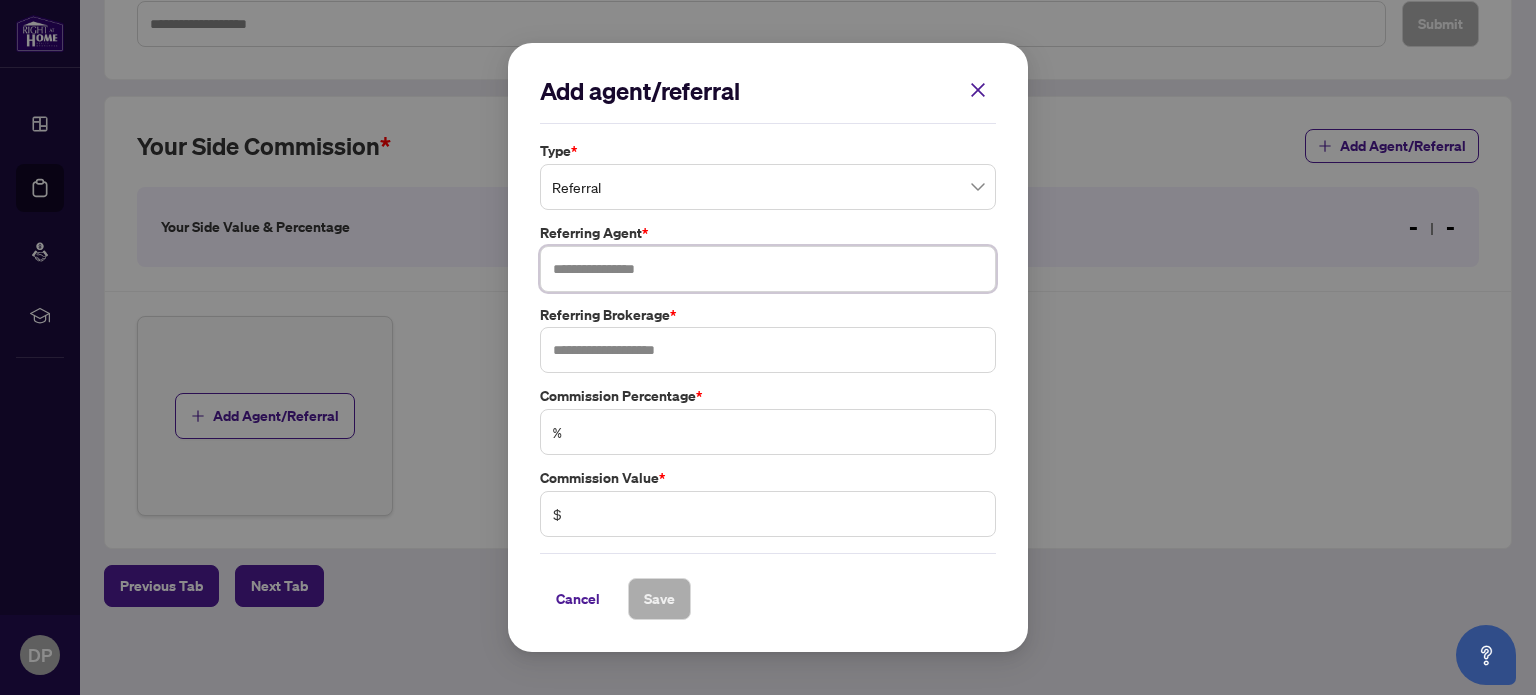 click at bounding box center [768, 269] 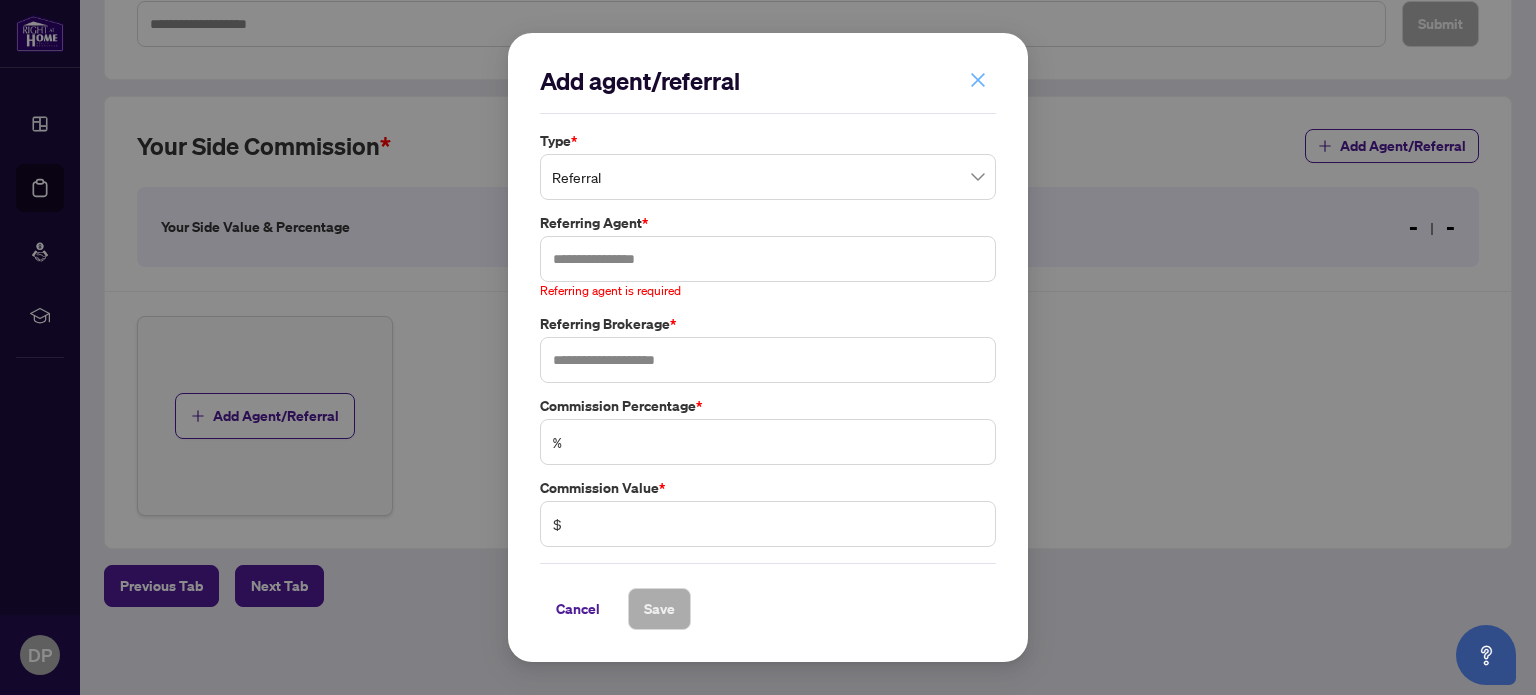 click 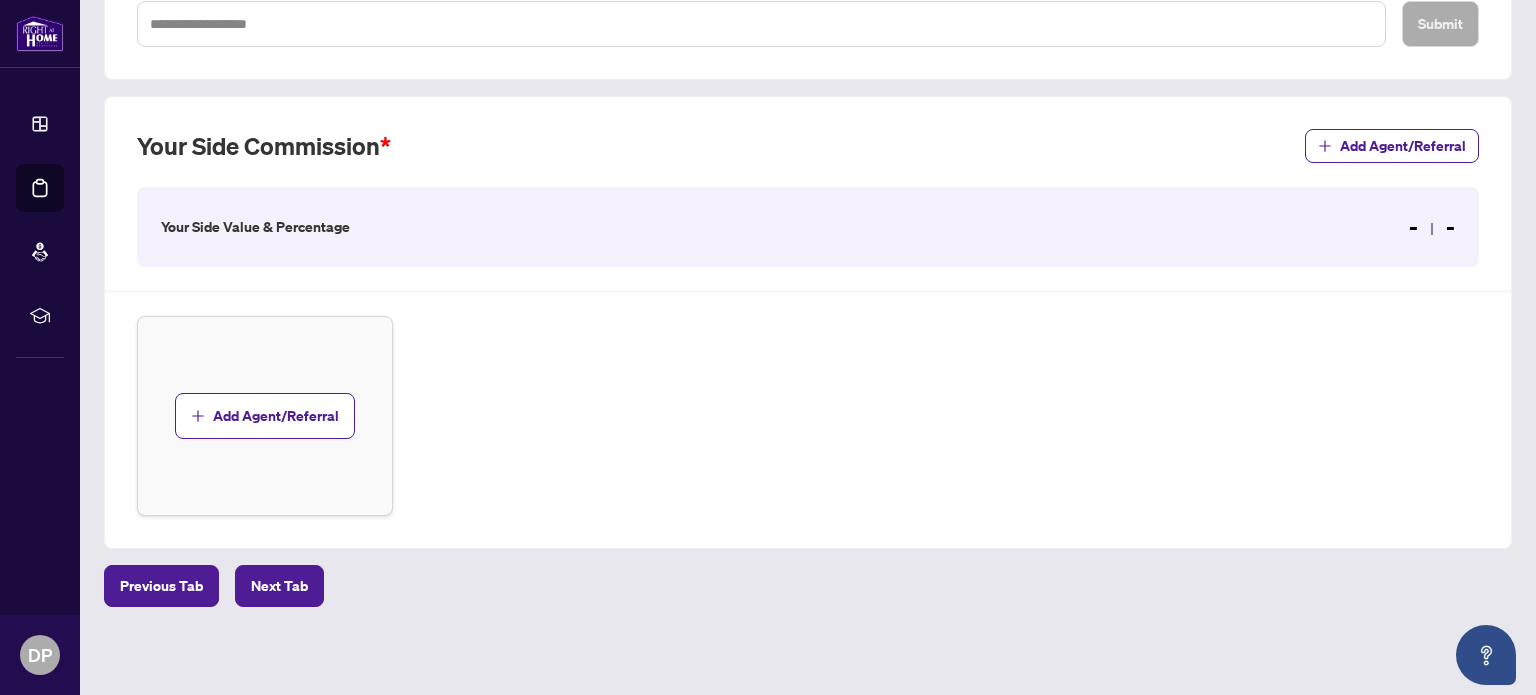 click on "-     -" at bounding box center (1432, 227) 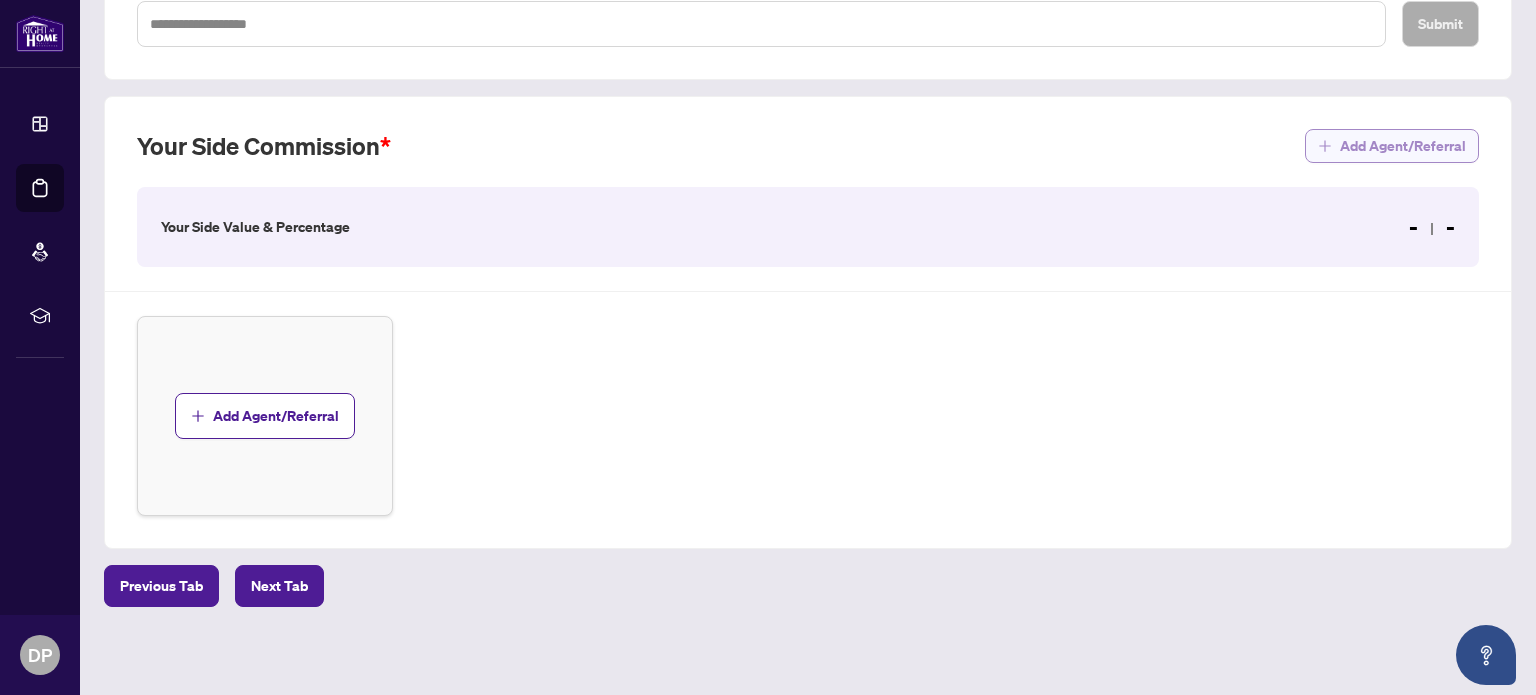 click on "Add Agent/Referral" at bounding box center (1403, 146) 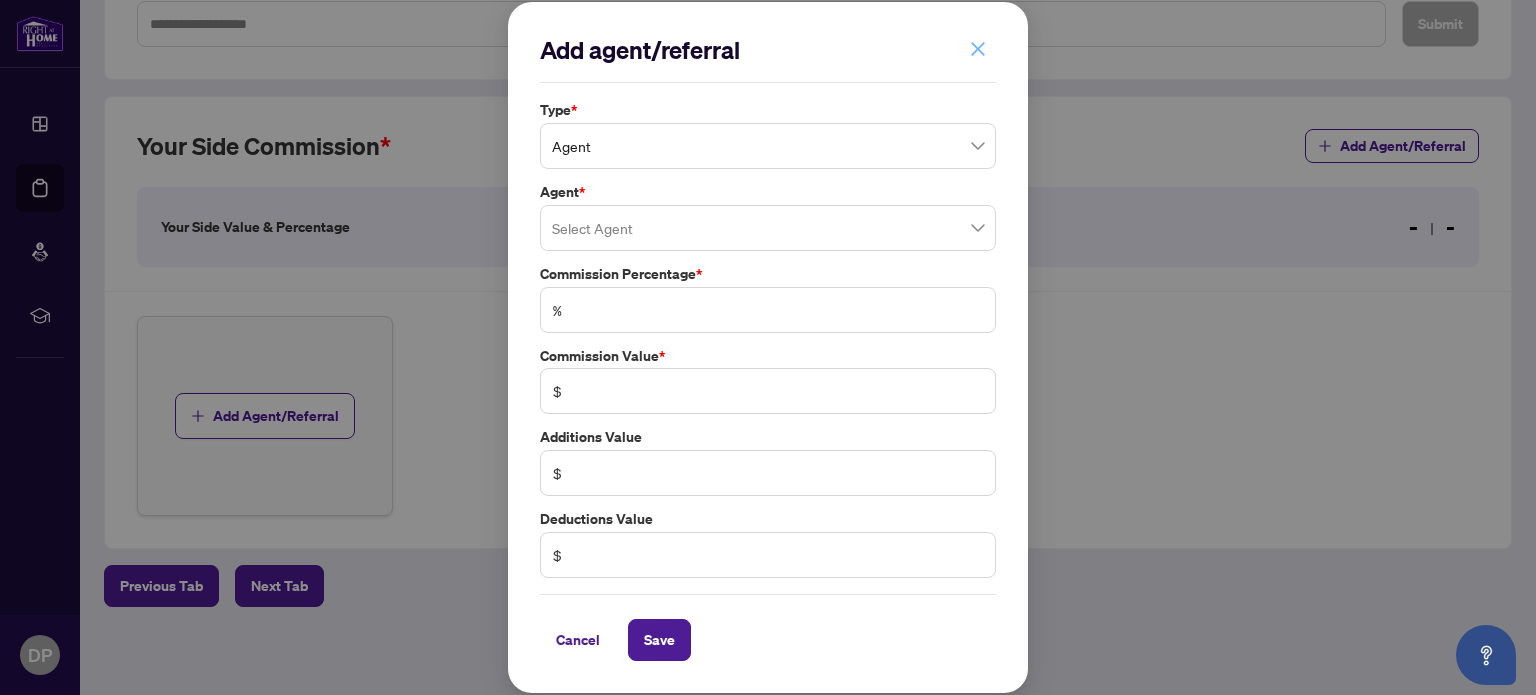 click 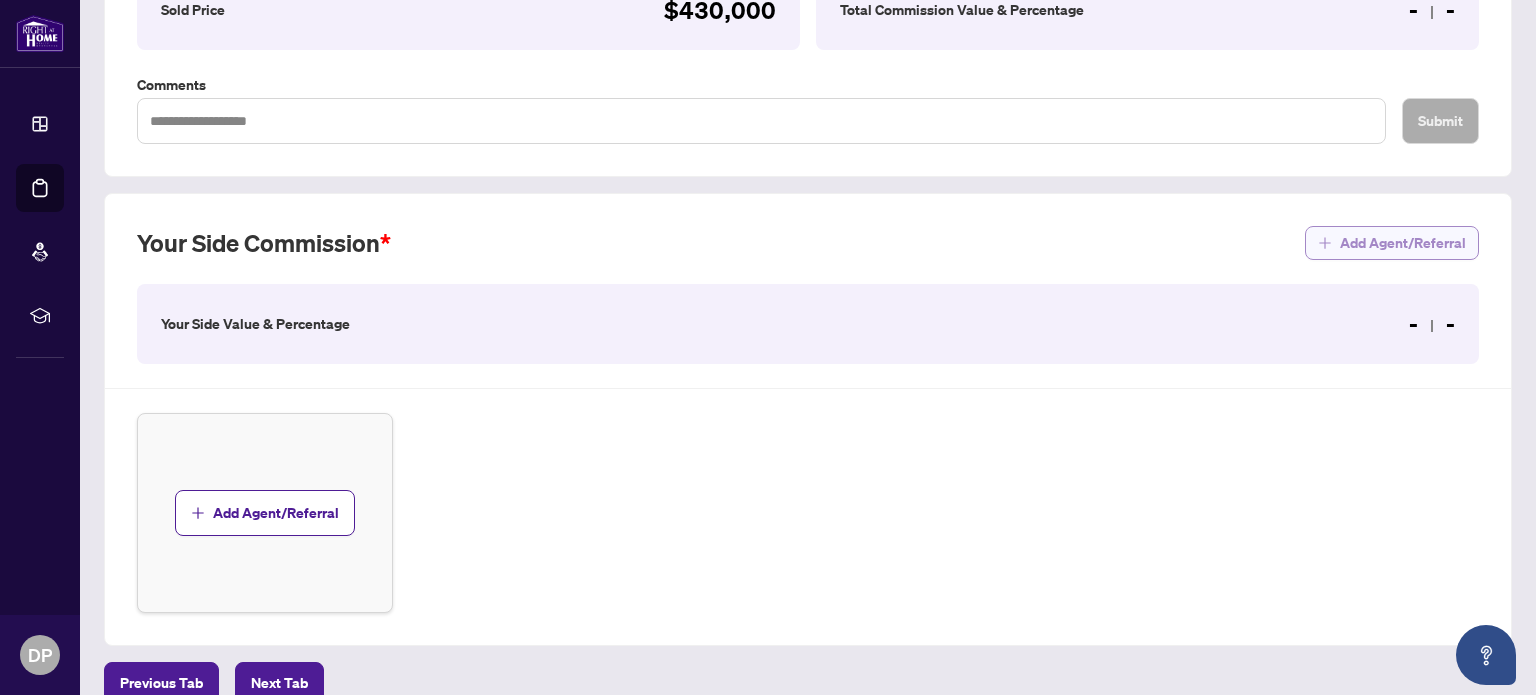 scroll, scrollTop: 402, scrollLeft: 0, axis: vertical 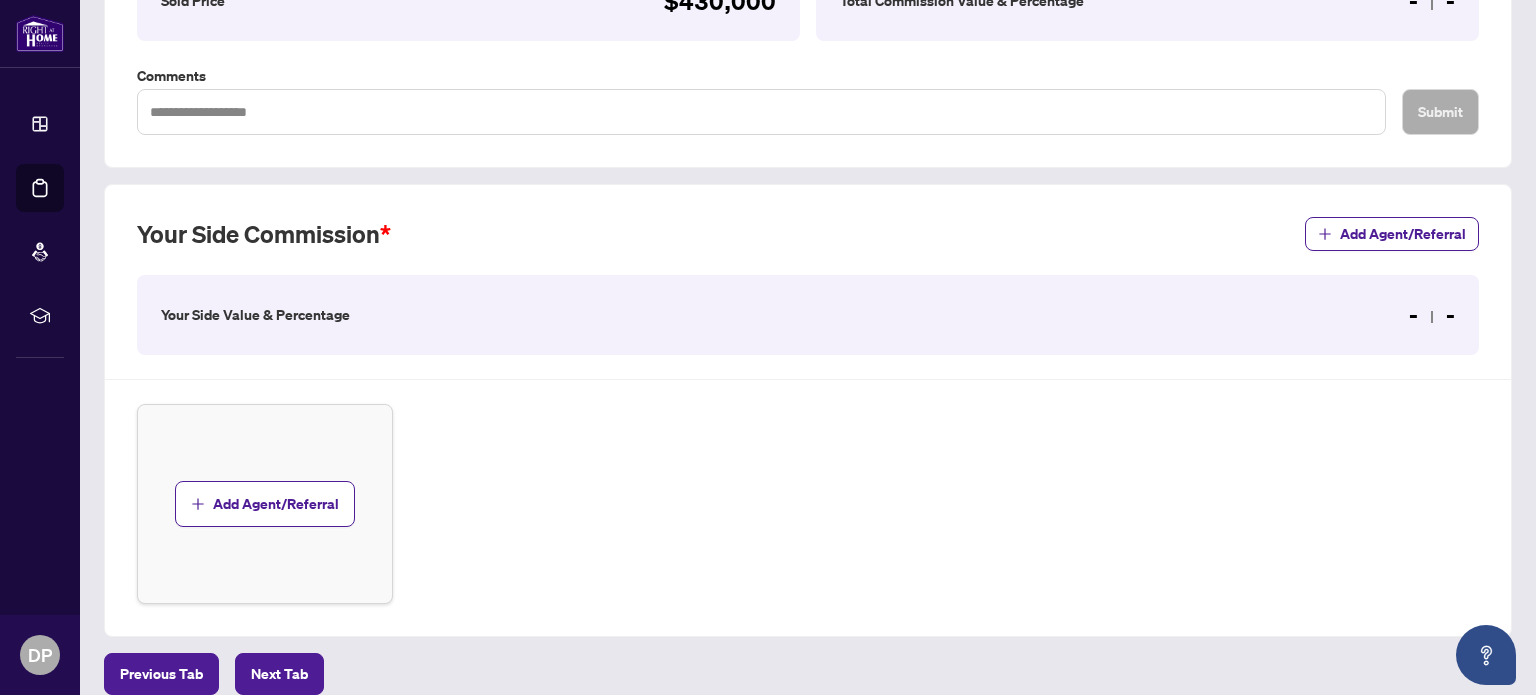 click on "Your Side Commission Add Agent/Referral" at bounding box center (808, 246) 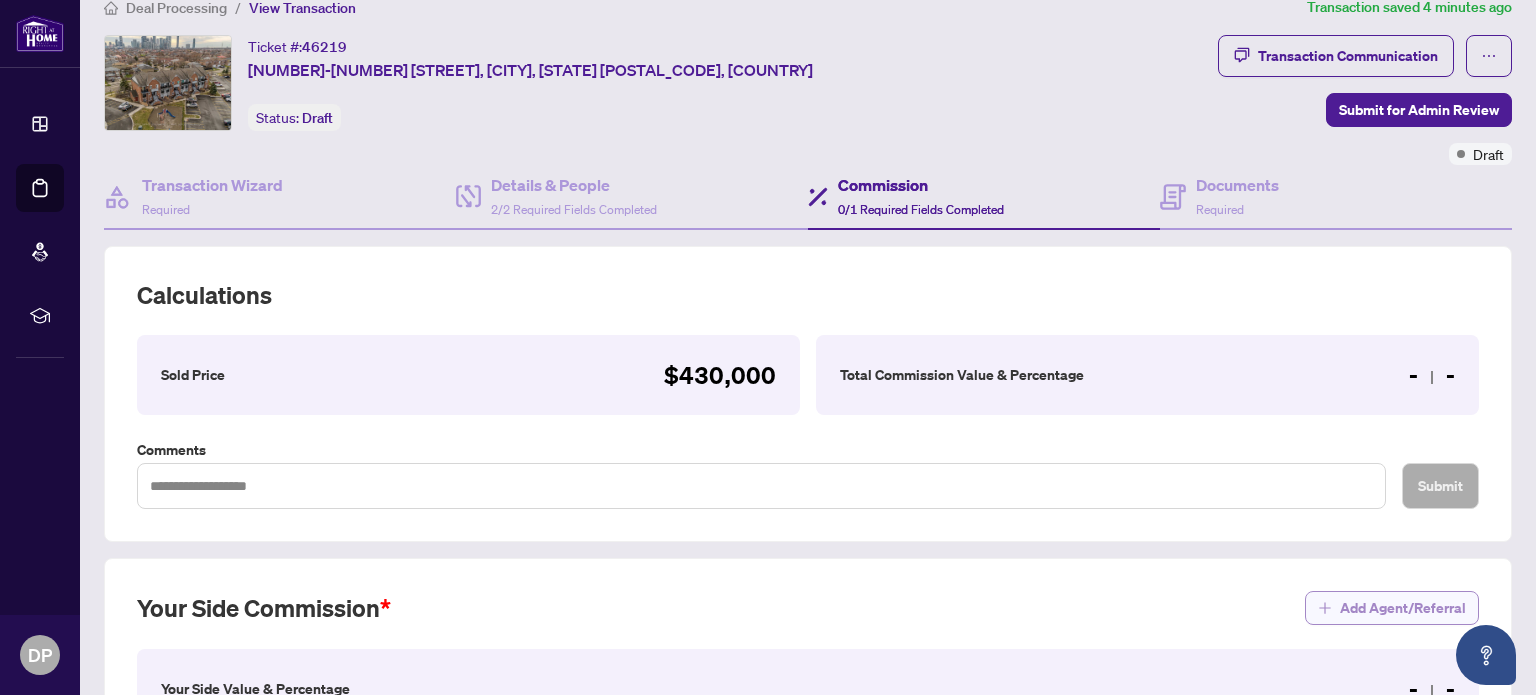 scroll, scrollTop: 0, scrollLeft: 0, axis: both 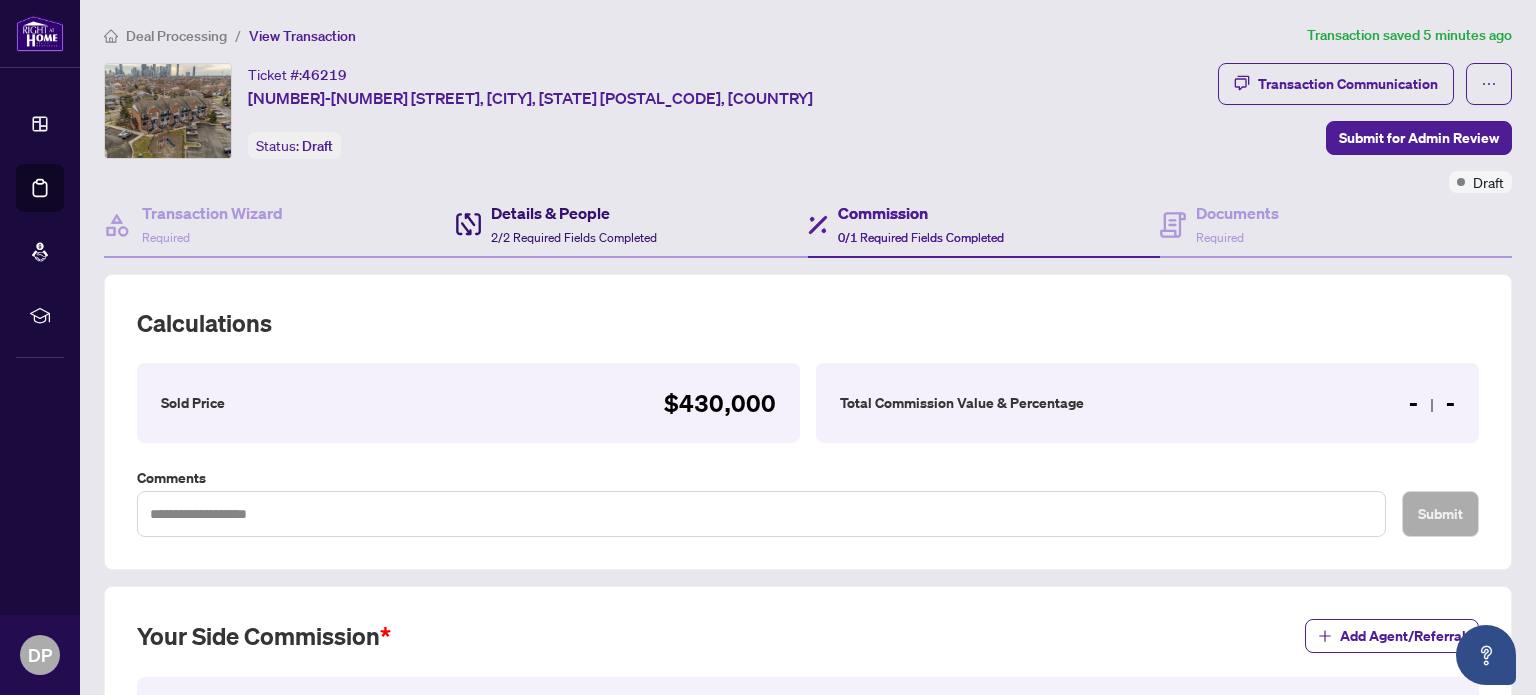 click on "Details & People" at bounding box center [574, 213] 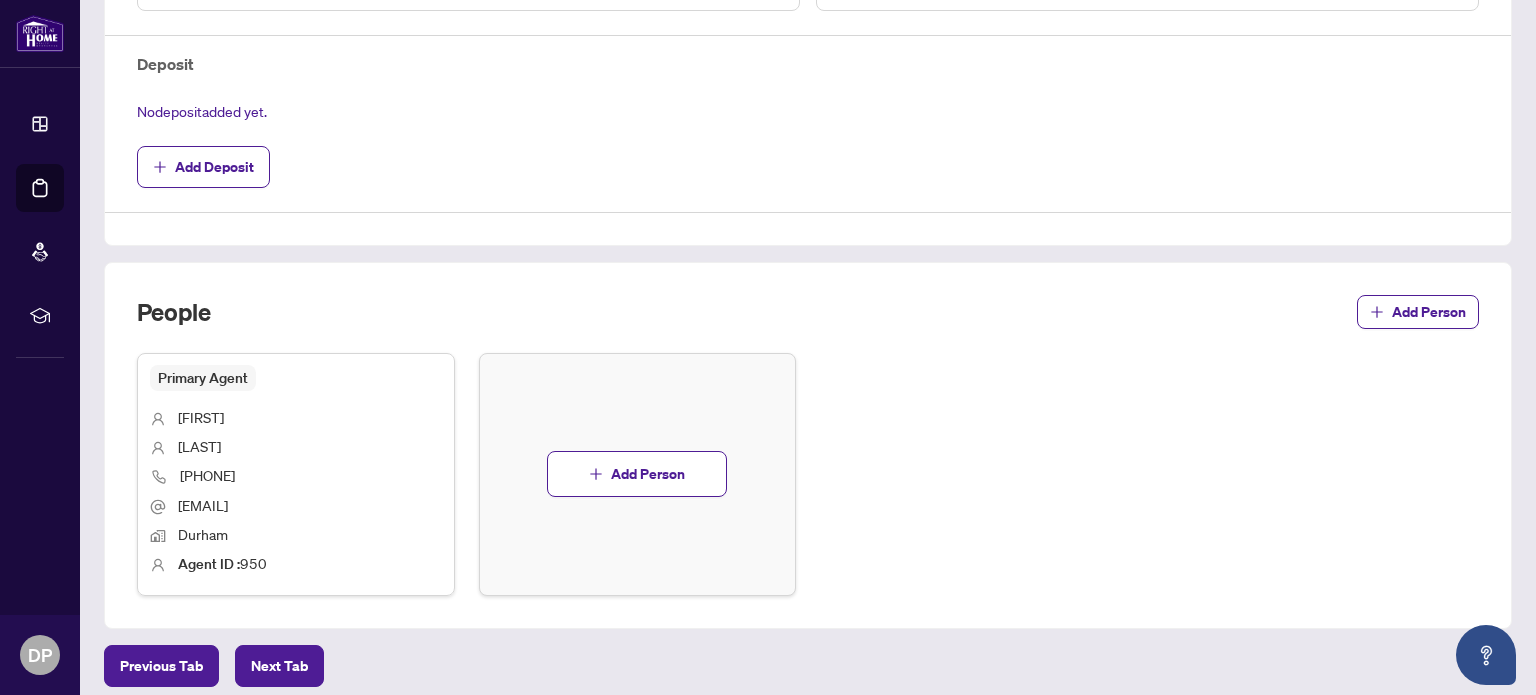 scroll, scrollTop: 782, scrollLeft: 0, axis: vertical 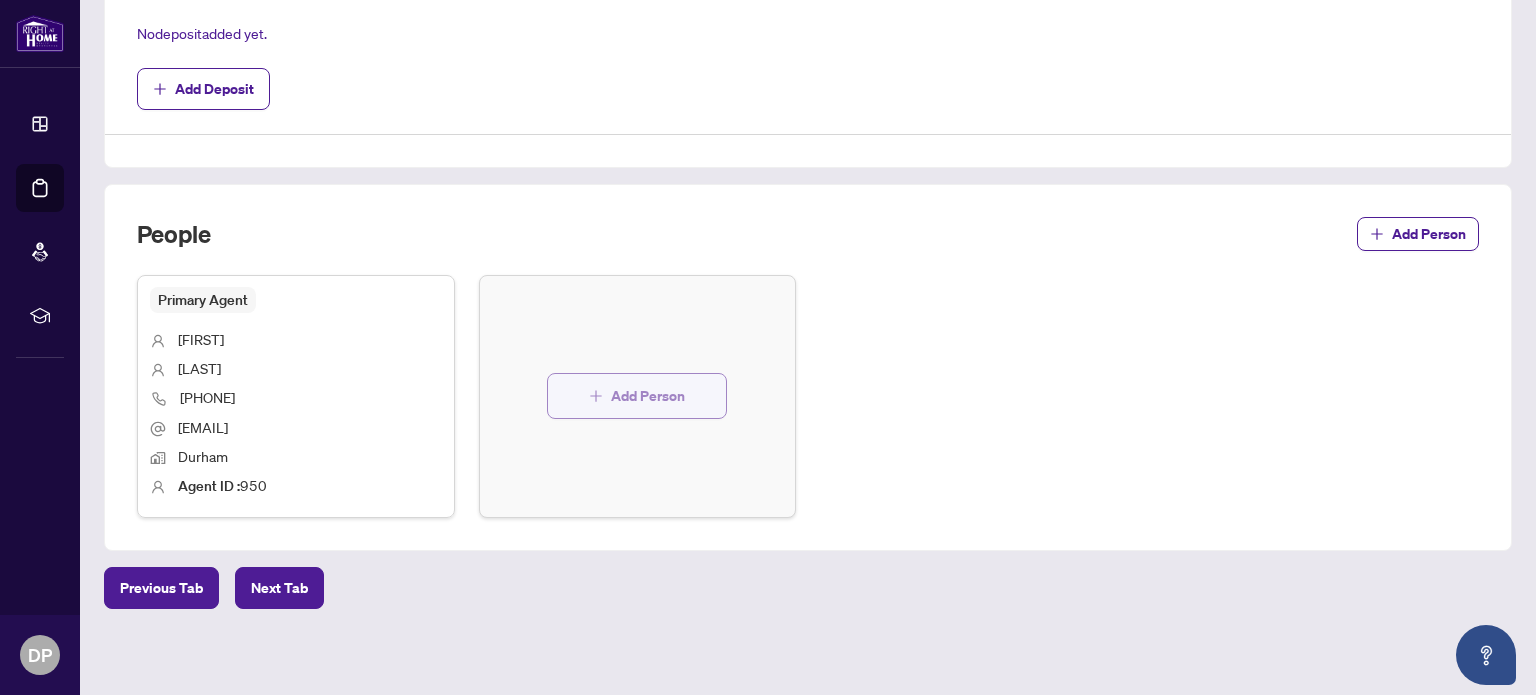 click on "Add Person" at bounding box center (648, 396) 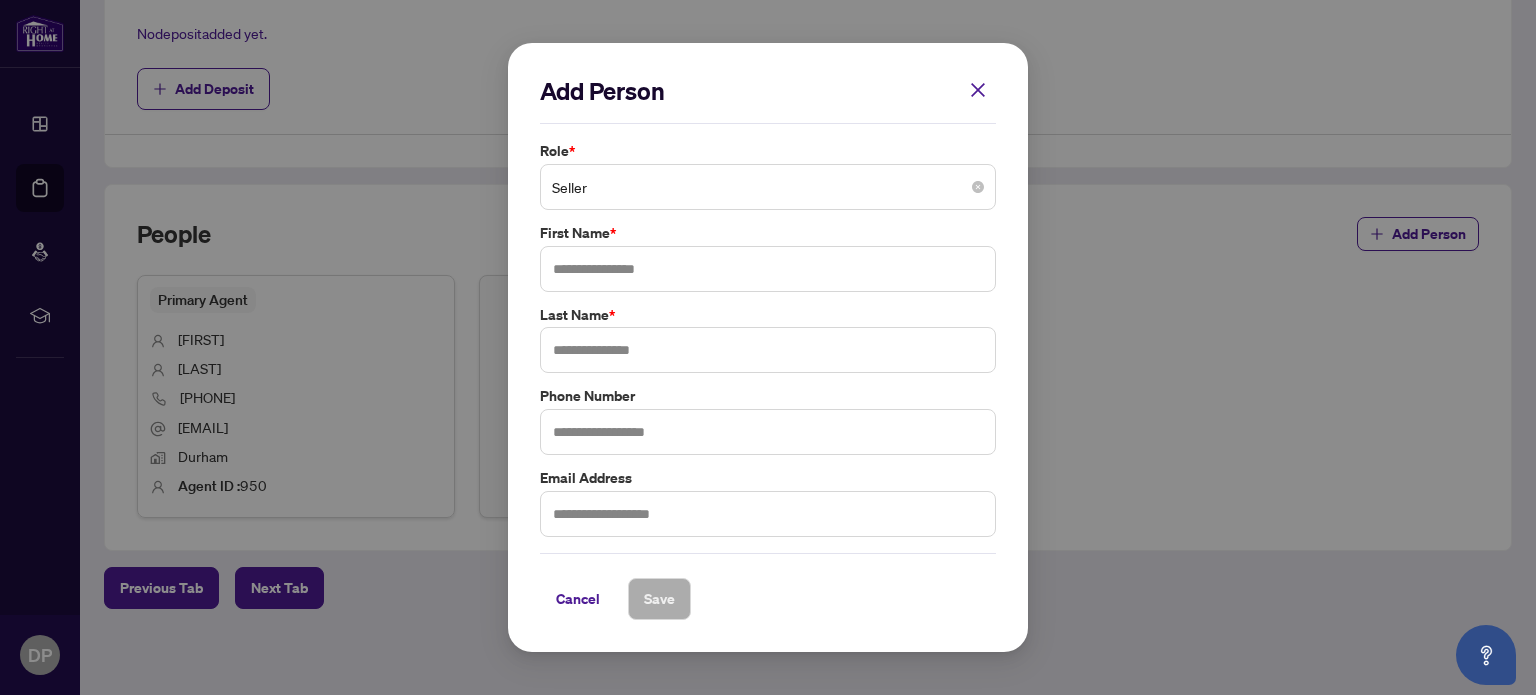 click on "Seller" at bounding box center [768, 187] 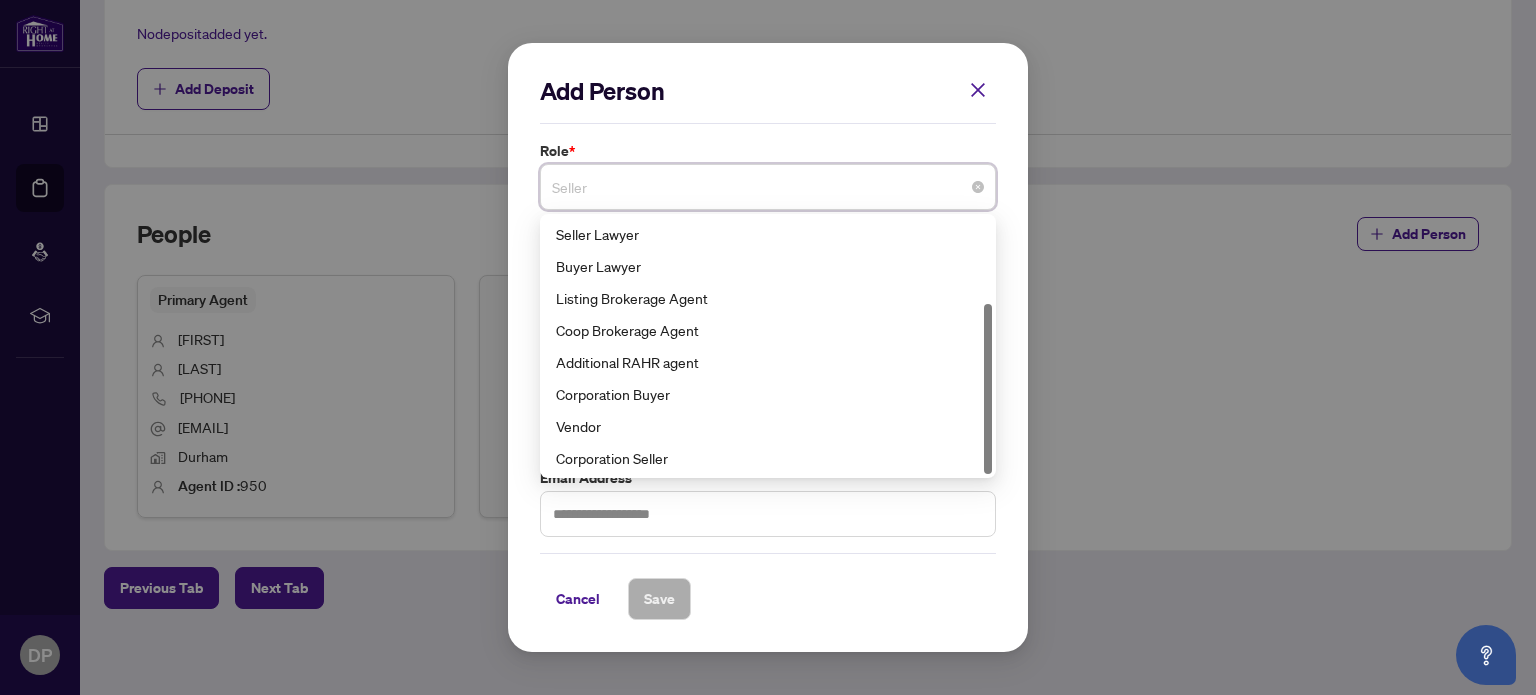 scroll, scrollTop: 32, scrollLeft: 0, axis: vertical 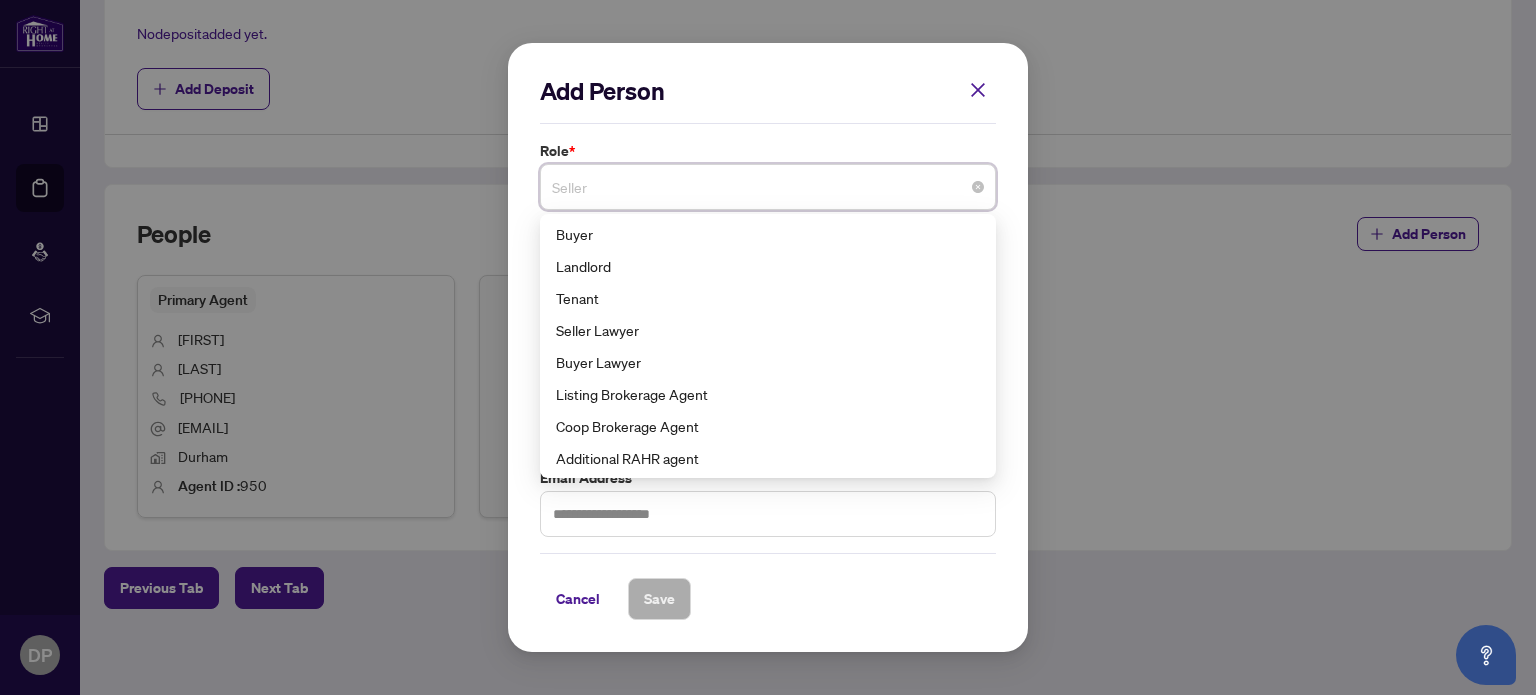 click on "Coop Brokerage Agent" at bounding box center (768, 426) 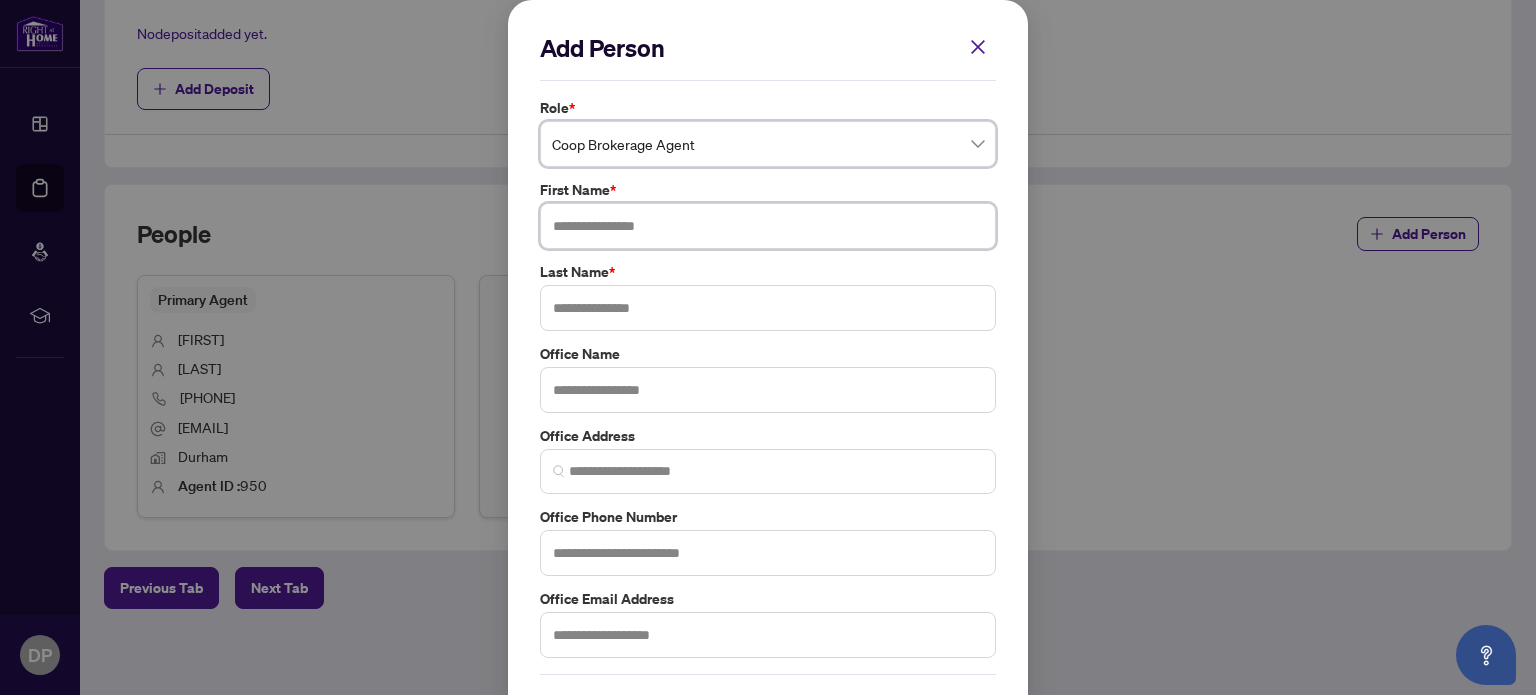 click at bounding box center [768, 226] 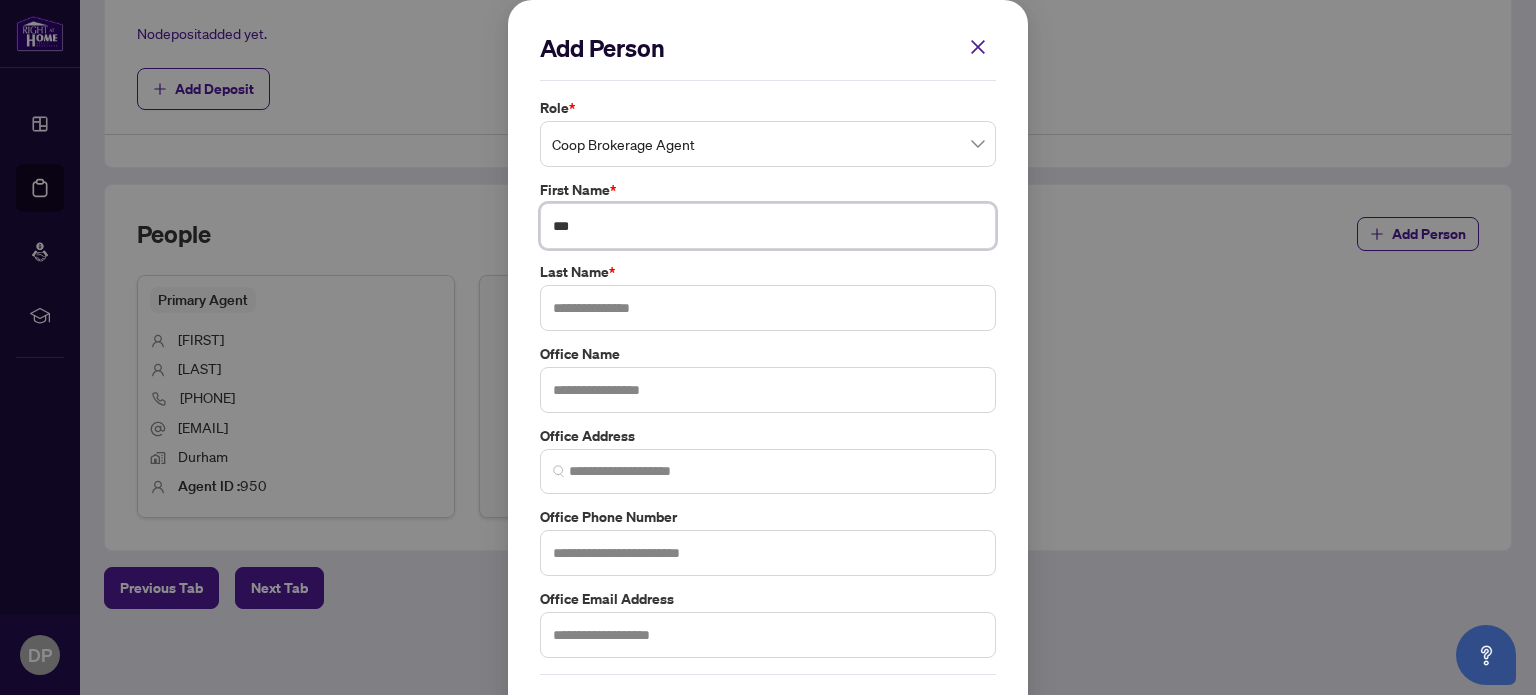 type on "***" 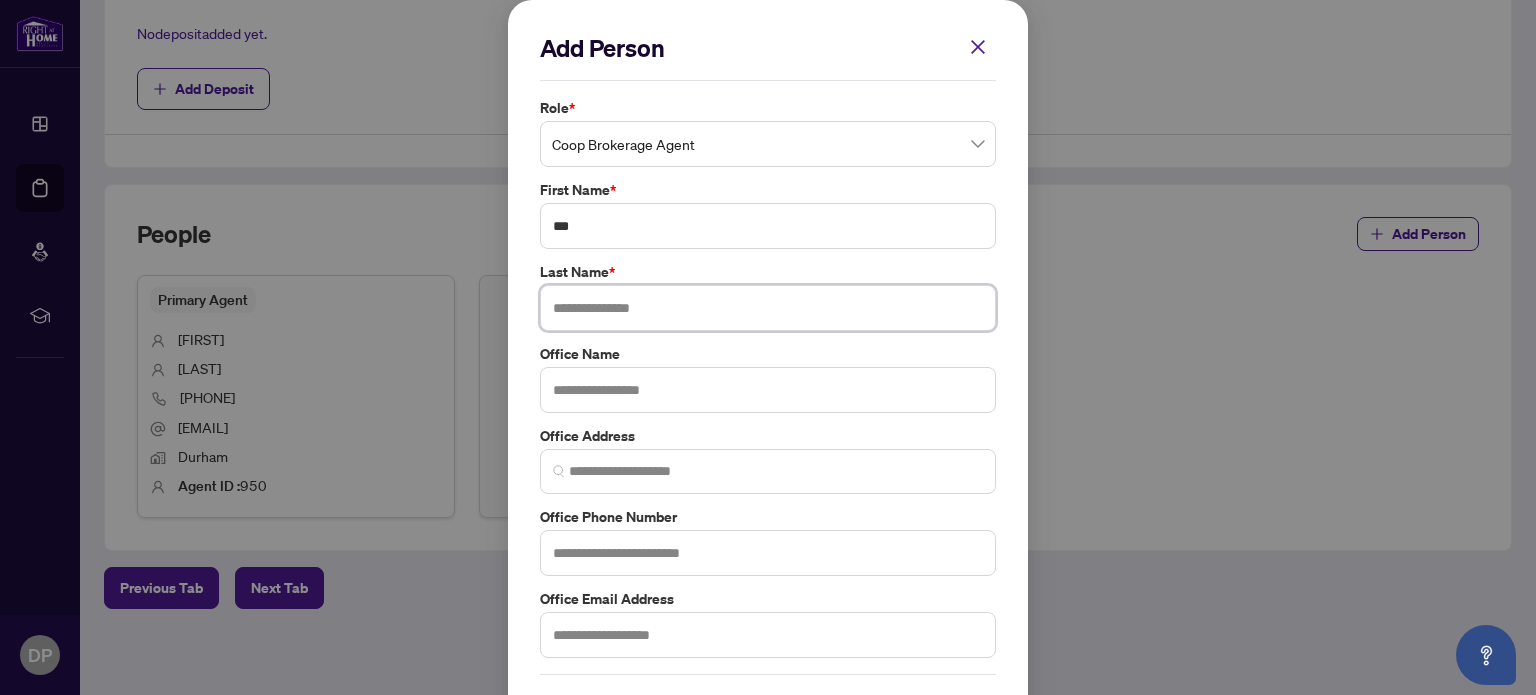 click at bounding box center (768, 308) 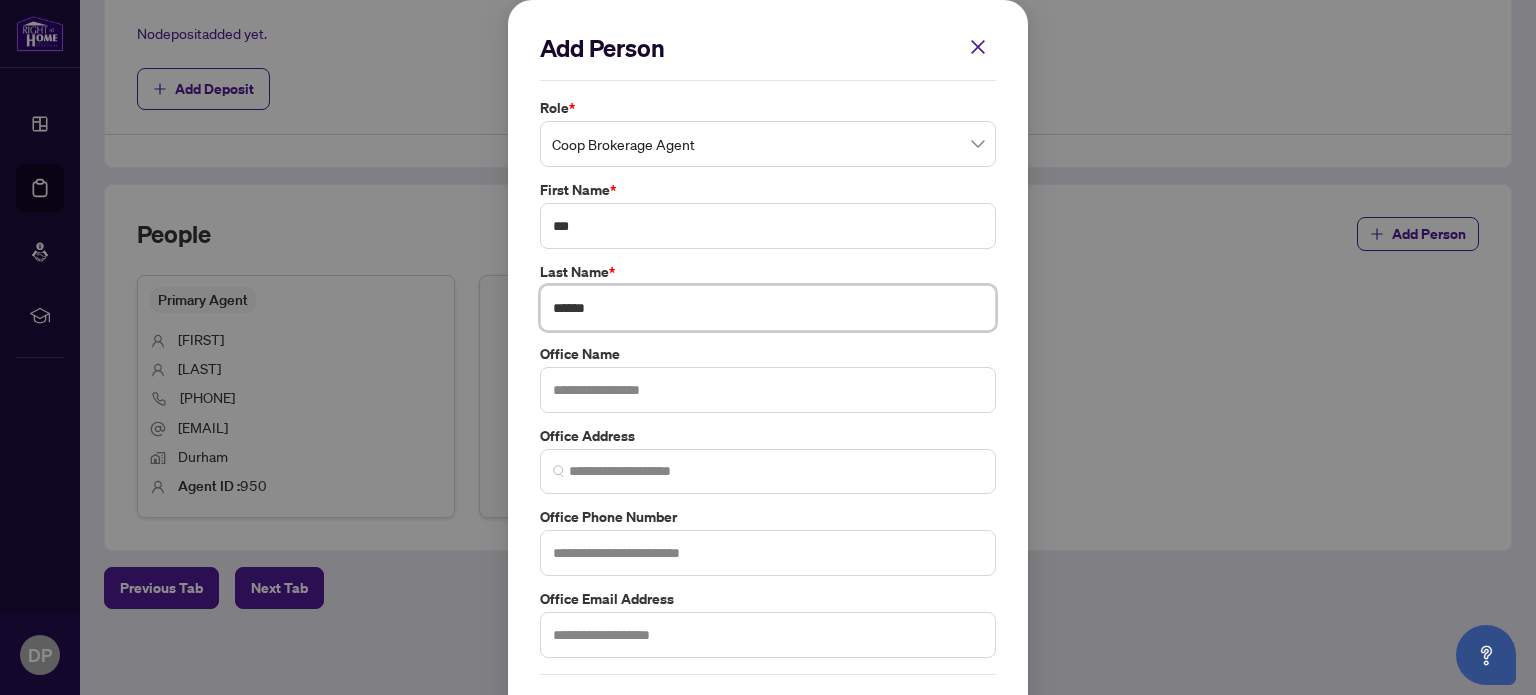 type on "******" 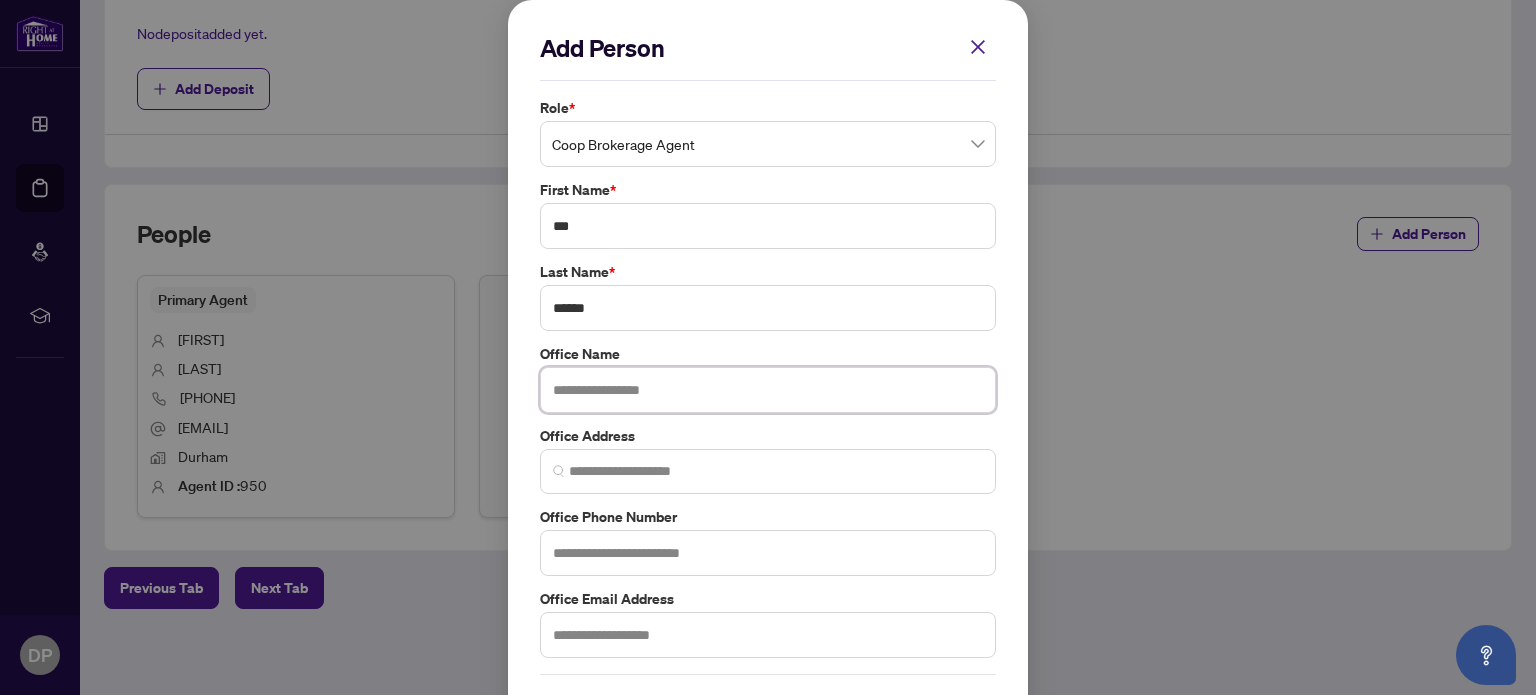 click at bounding box center (768, 390) 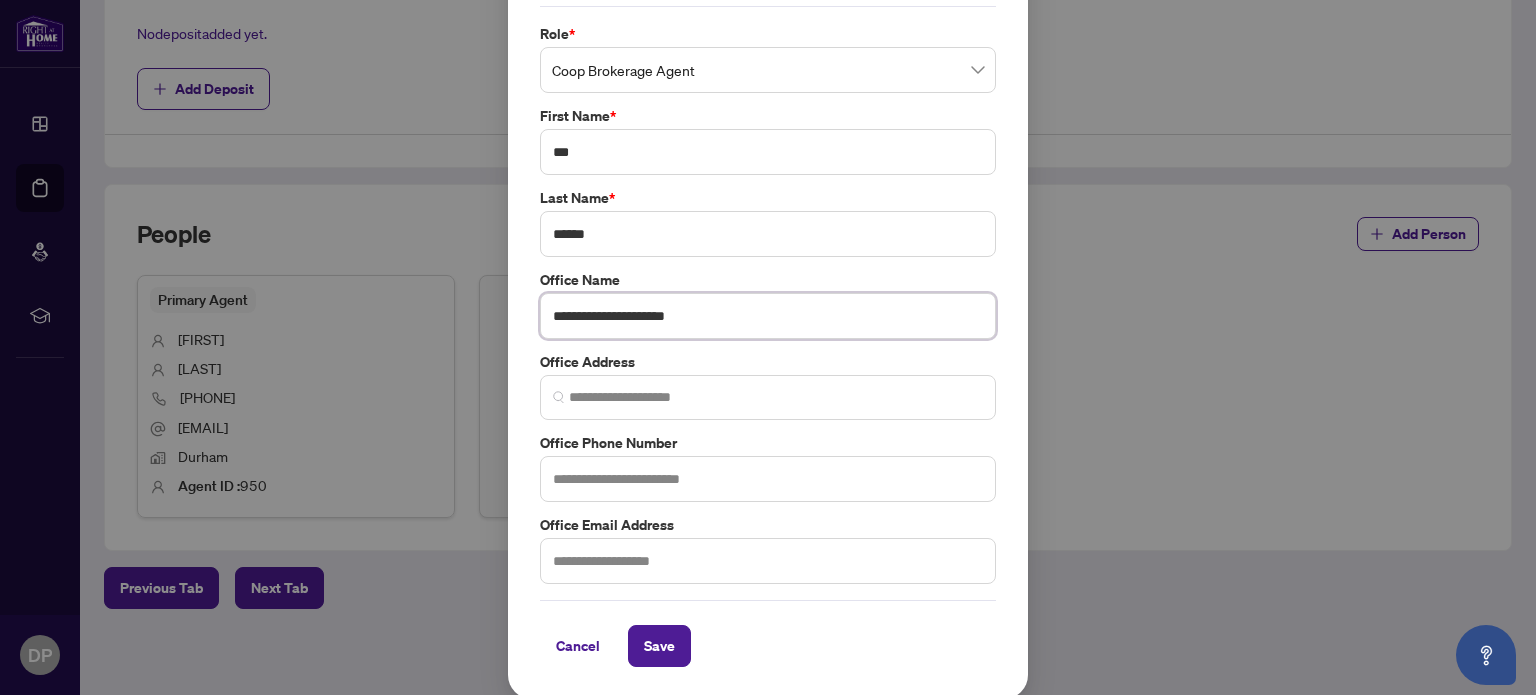 type on "**********" 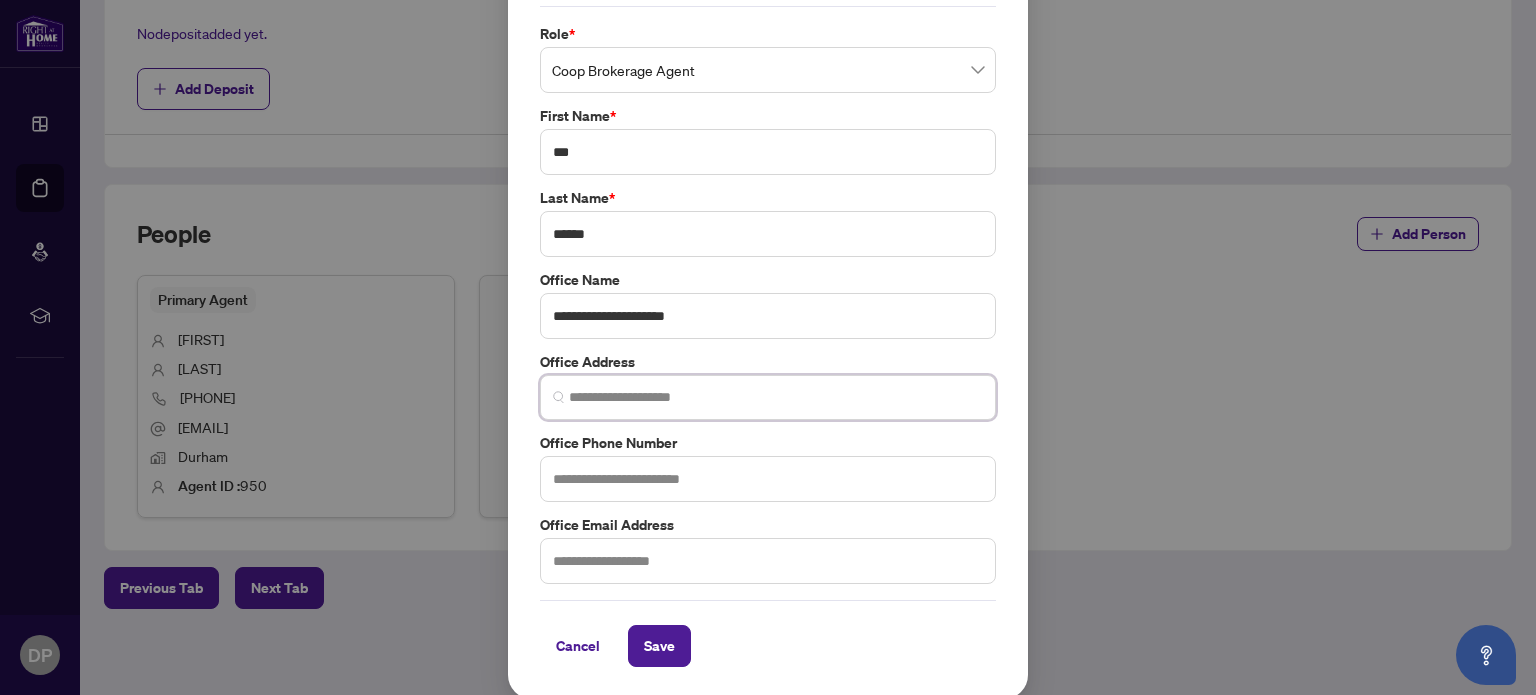 click at bounding box center [776, 397] 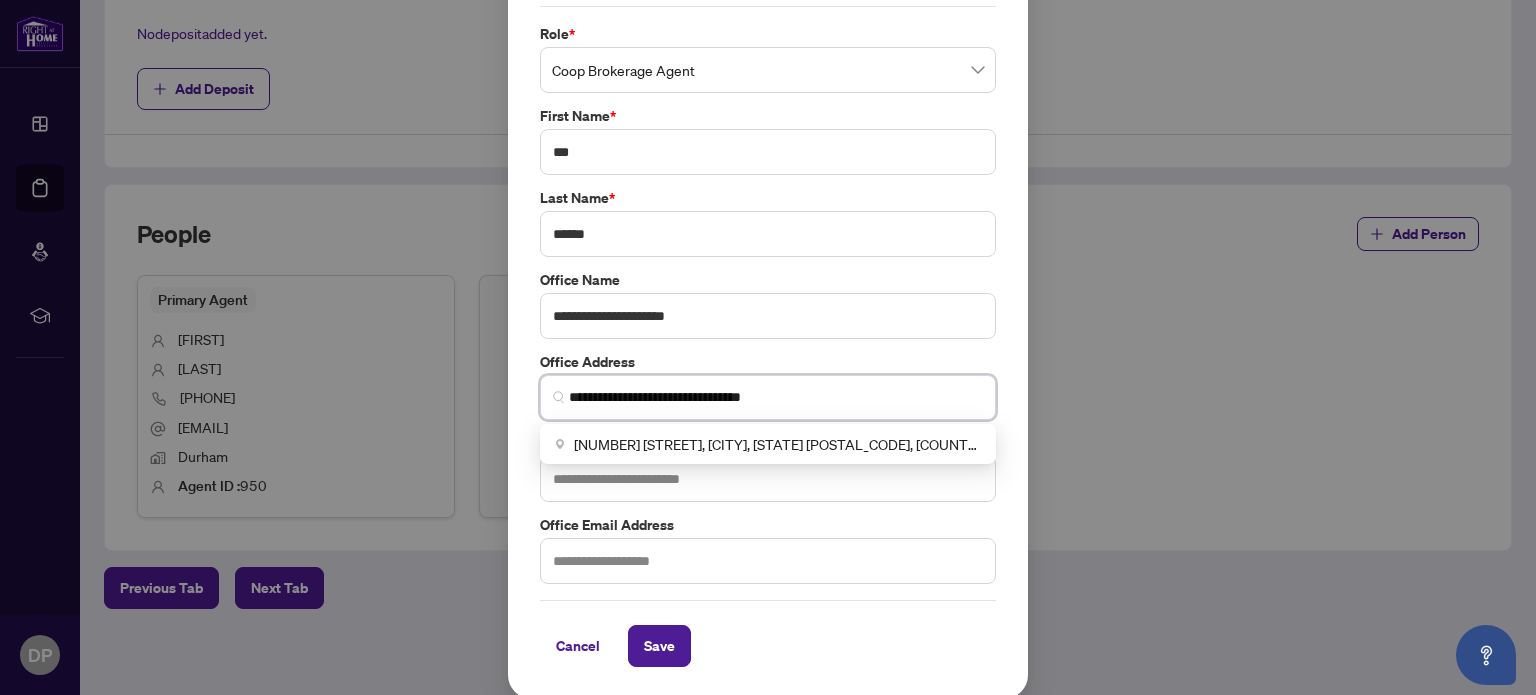 type on "**********" 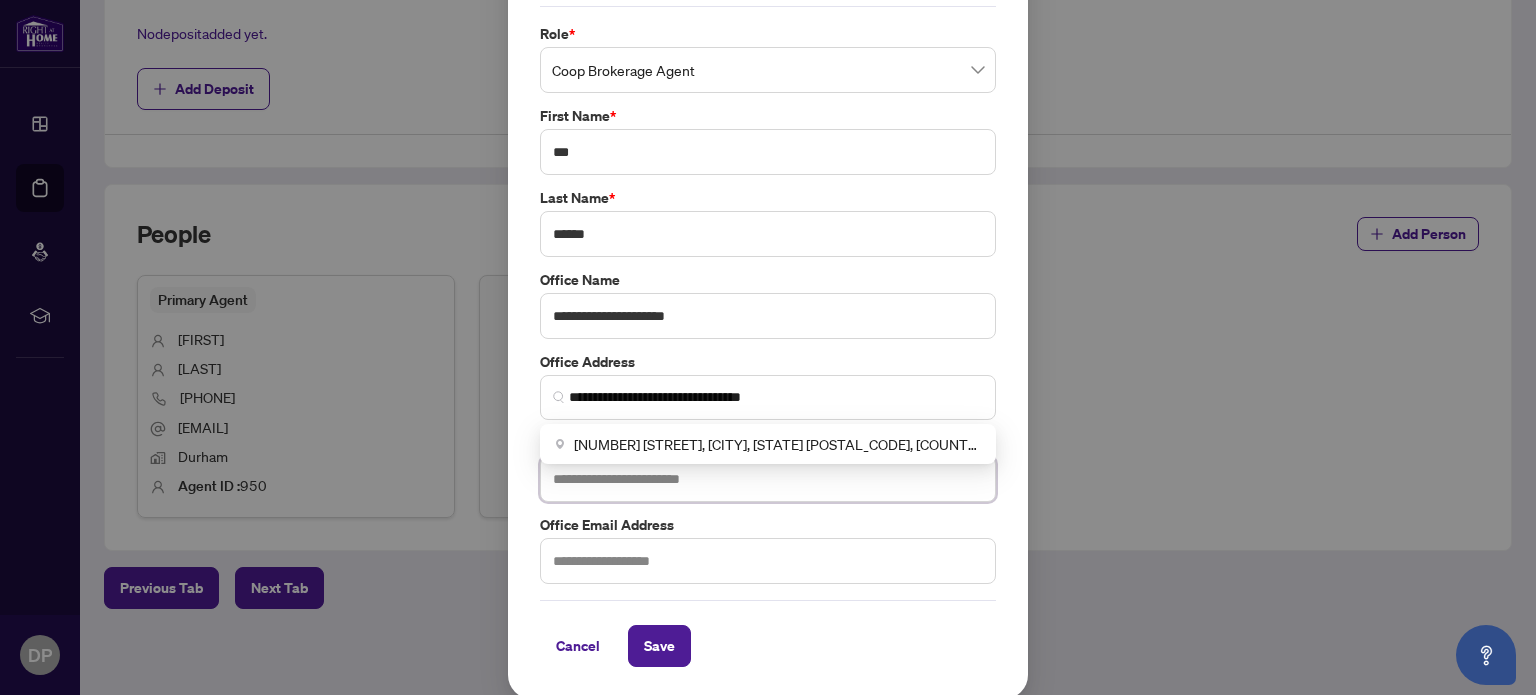 click at bounding box center (768, 479) 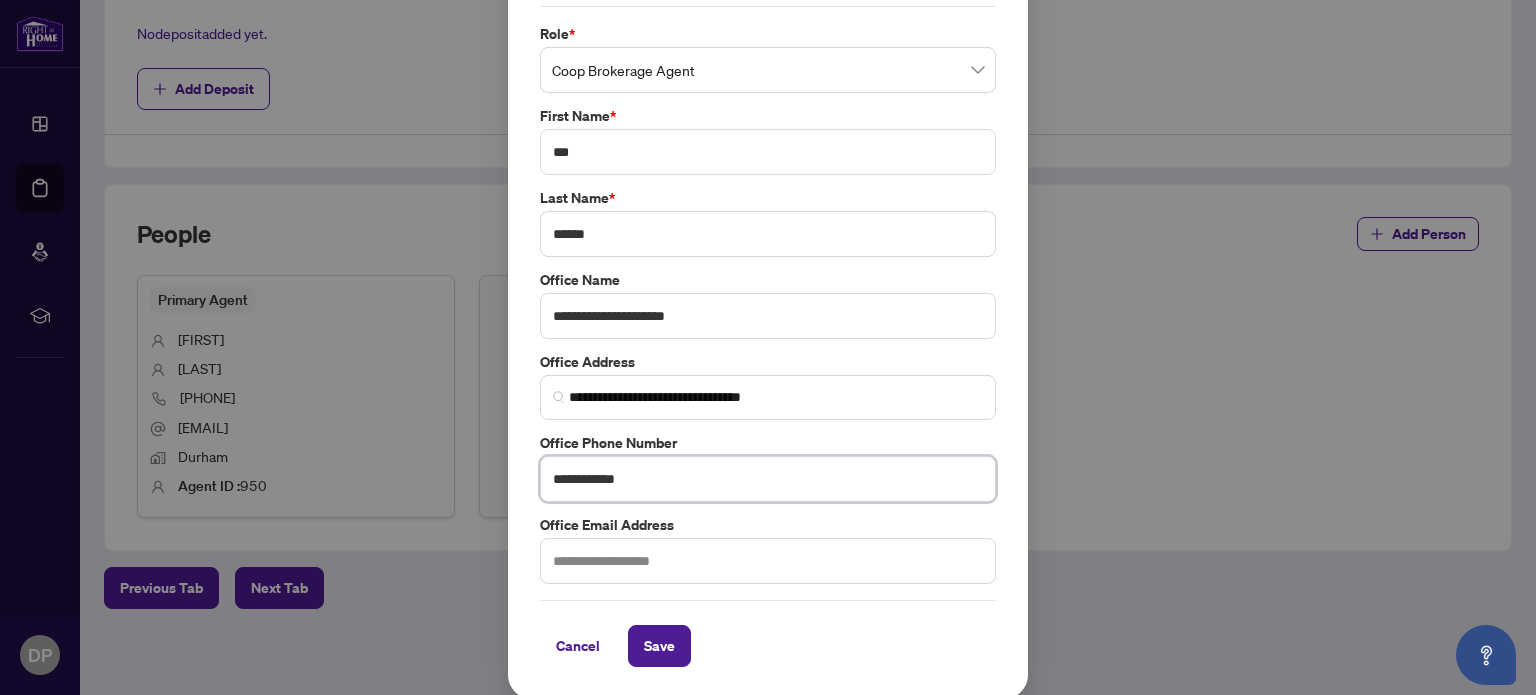 type on "**********" 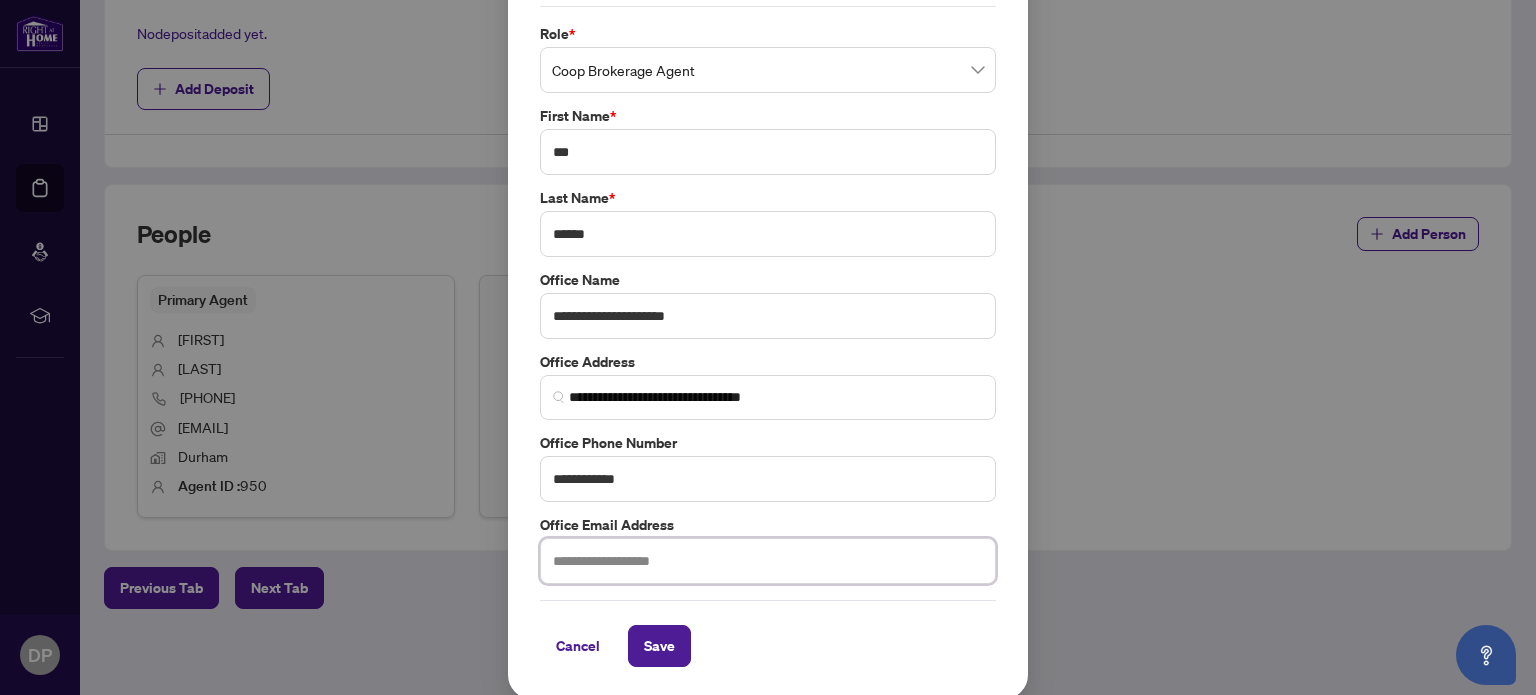 click at bounding box center (768, 561) 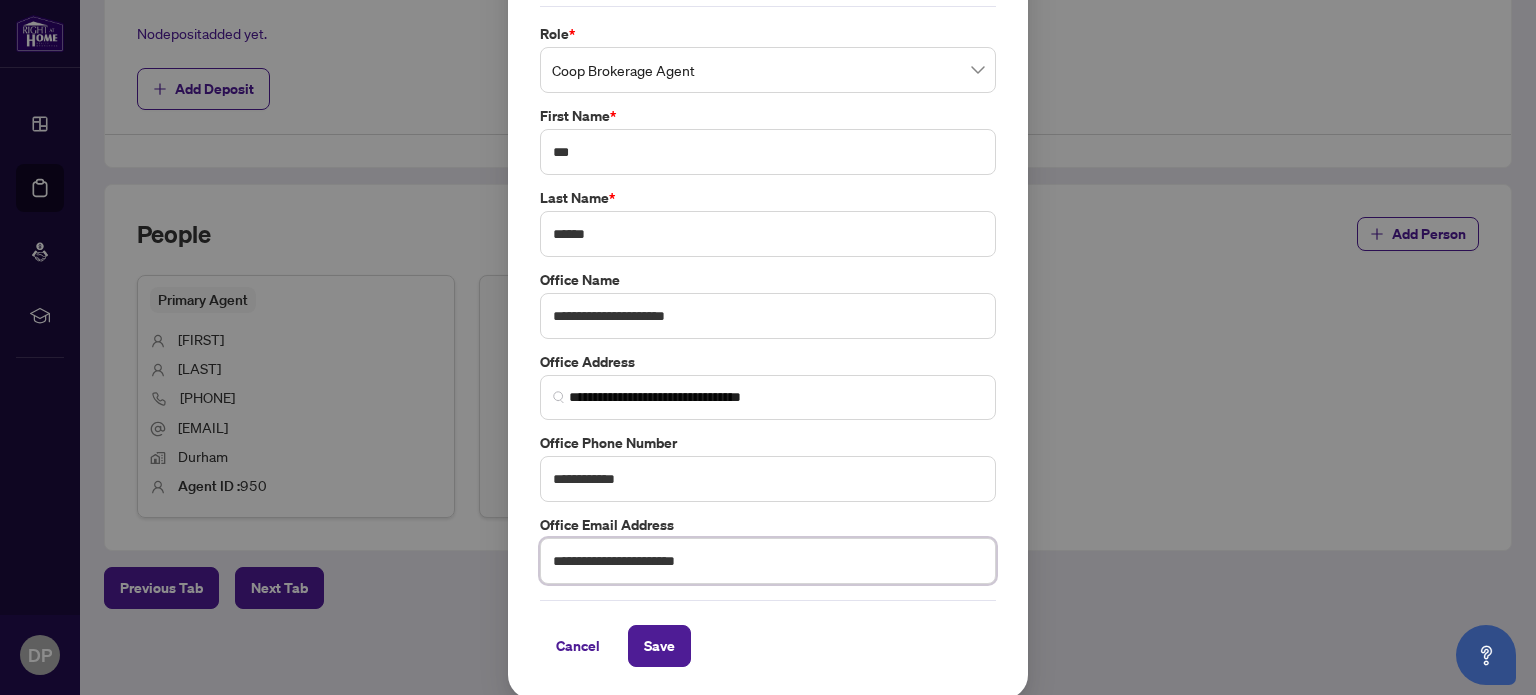 type on "**********" 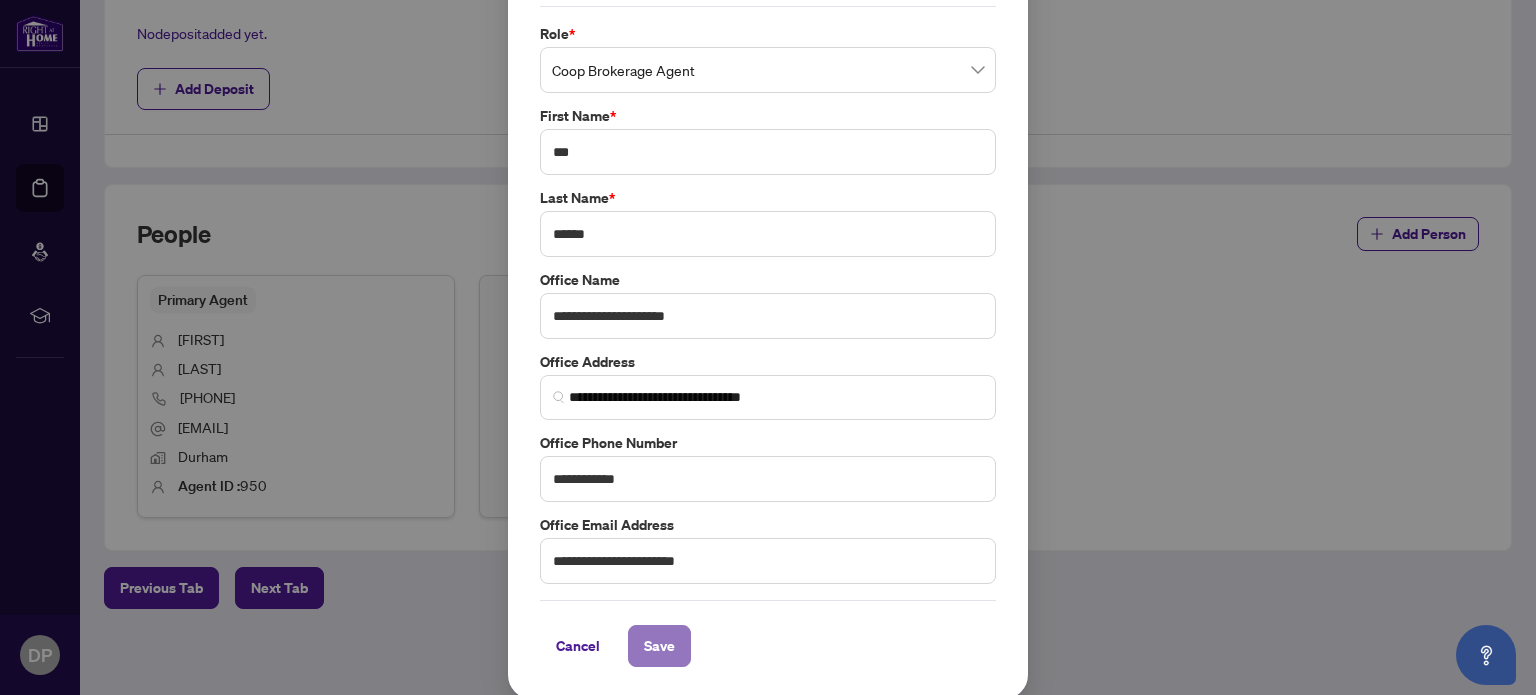 click on "Save" at bounding box center (659, 646) 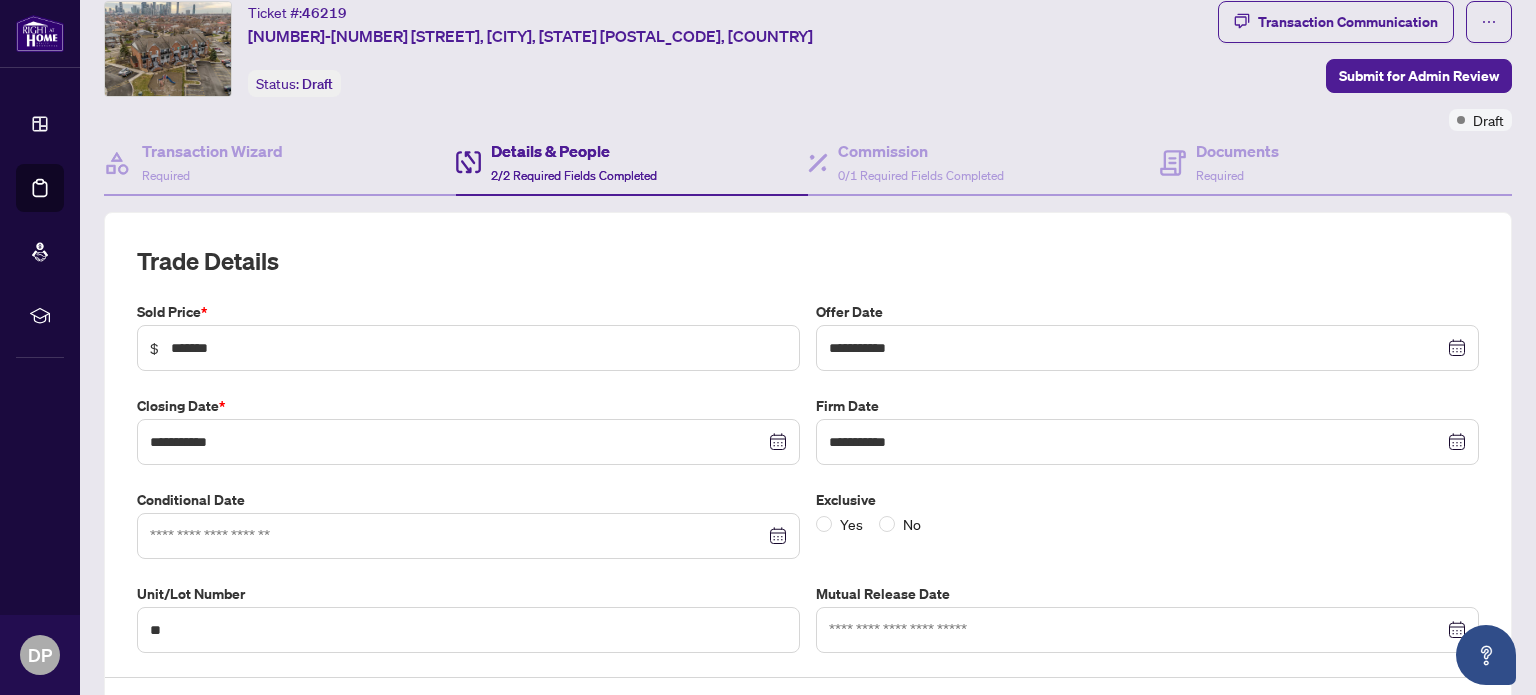 scroll, scrollTop: 0, scrollLeft: 0, axis: both 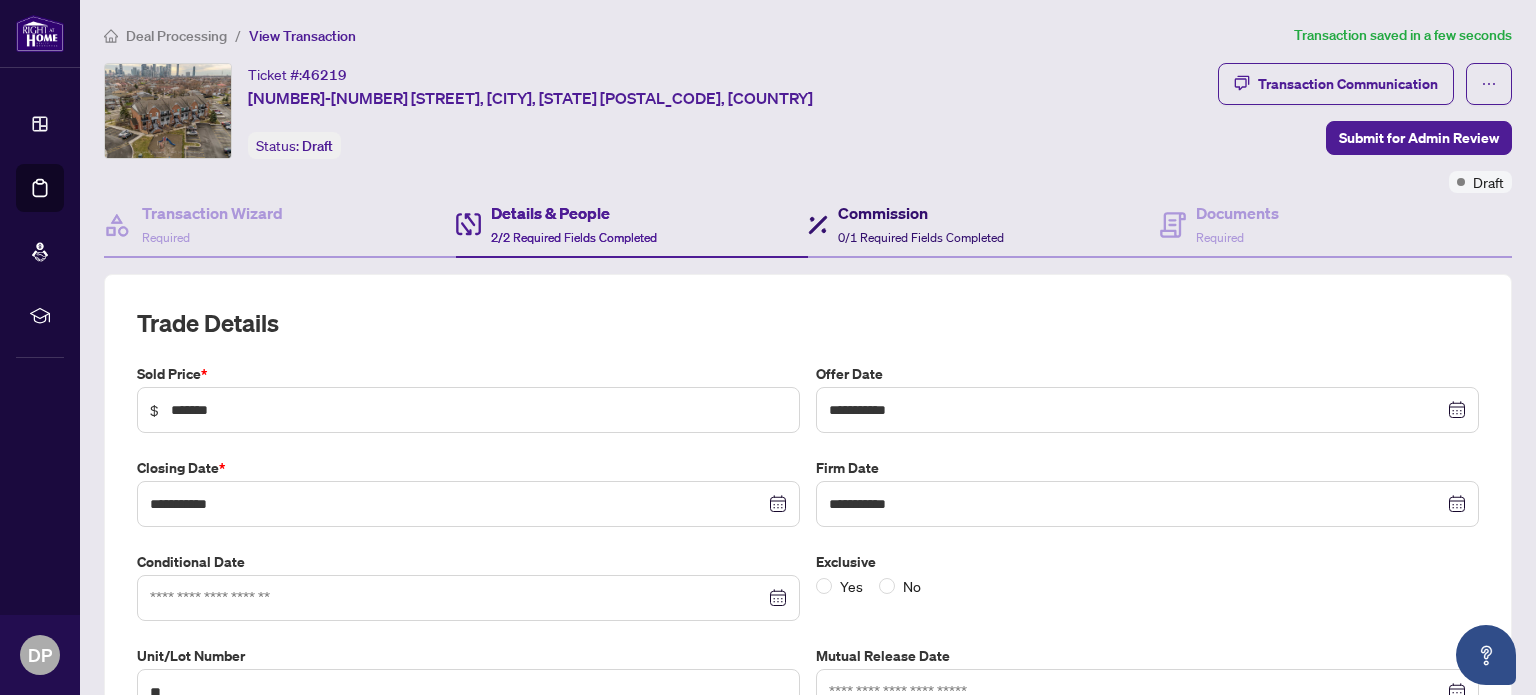click on "Commission 0/1 Required Fields Completed" at bounding box center [921, 224] 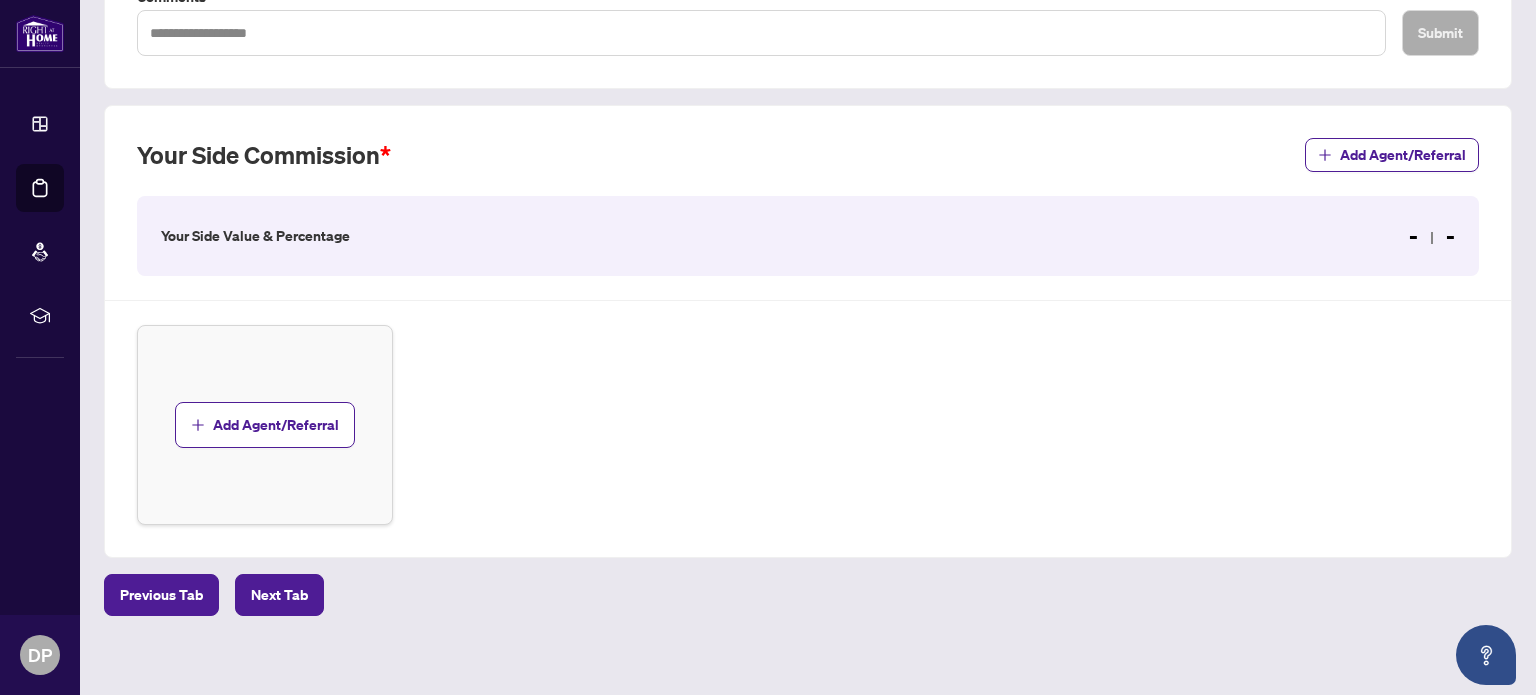 scroll, scrollTop: 490, scrollLeft: 0, axis: vertical 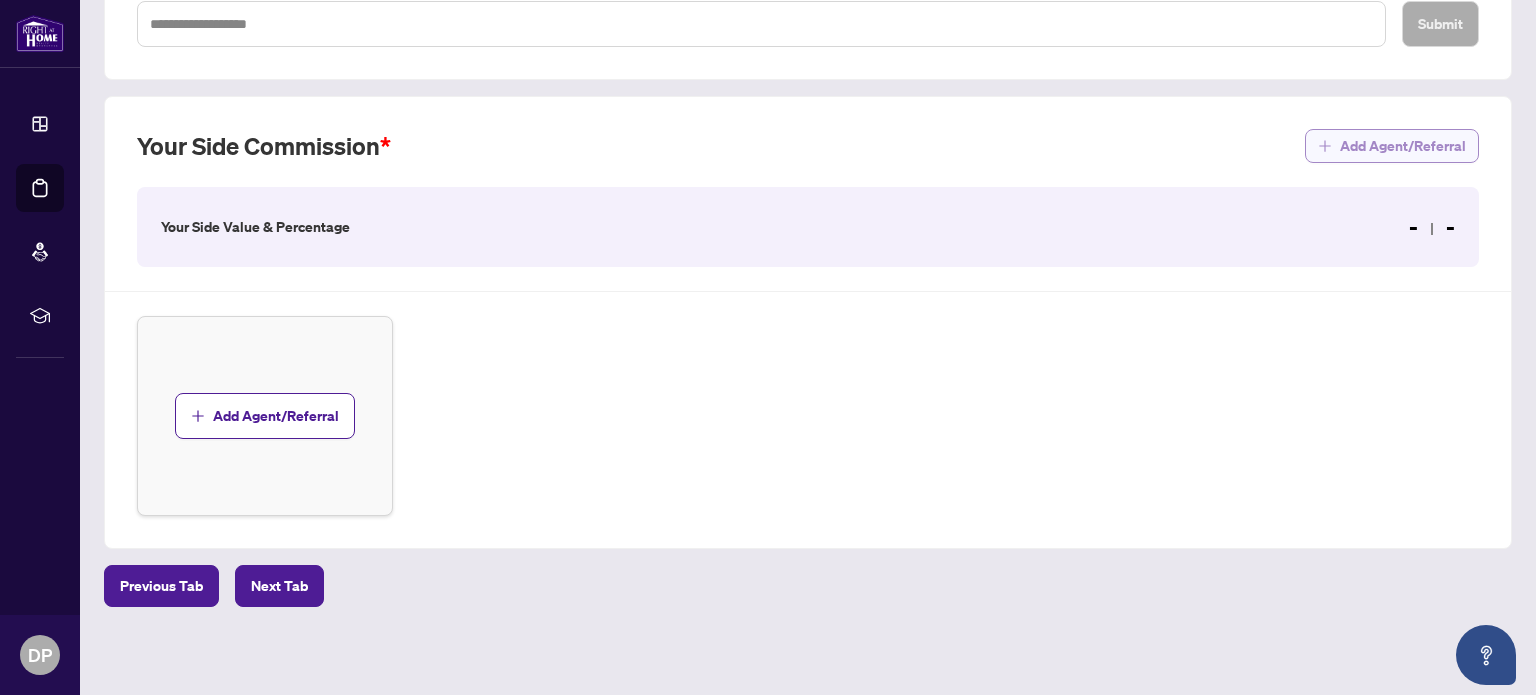 click on "Add Agent/Referral" at bounding box center (1403, 146) 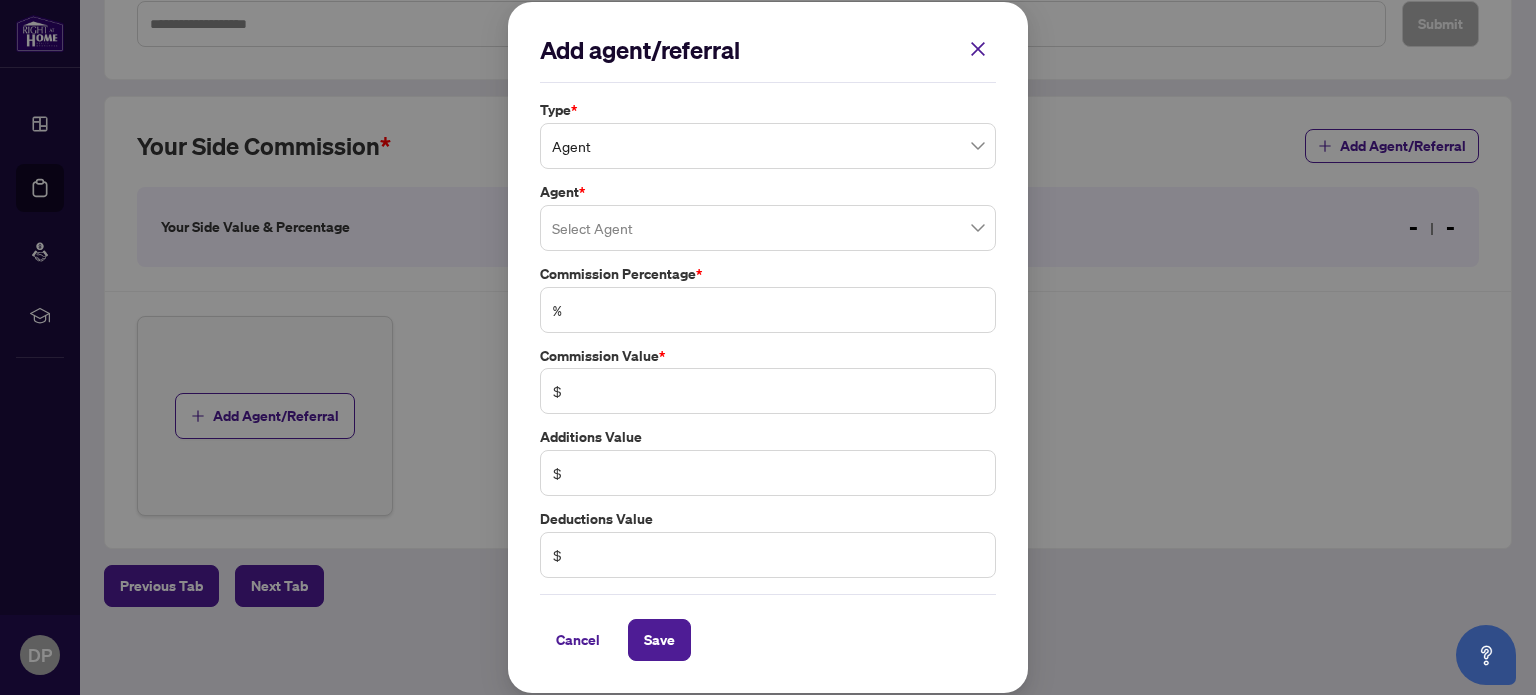 click on "Agent" at bounding box center (768, 146) 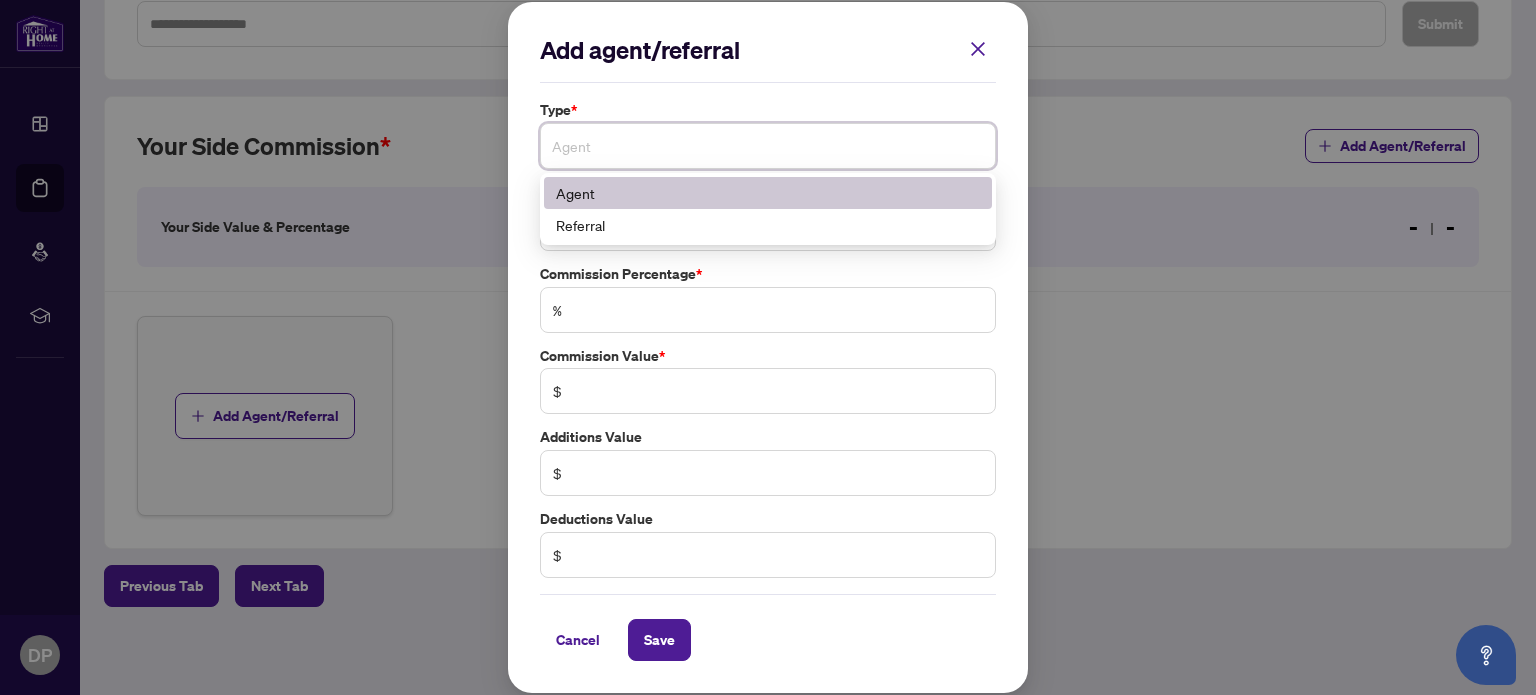 click on "Agent" at bounding box center (768, 146) 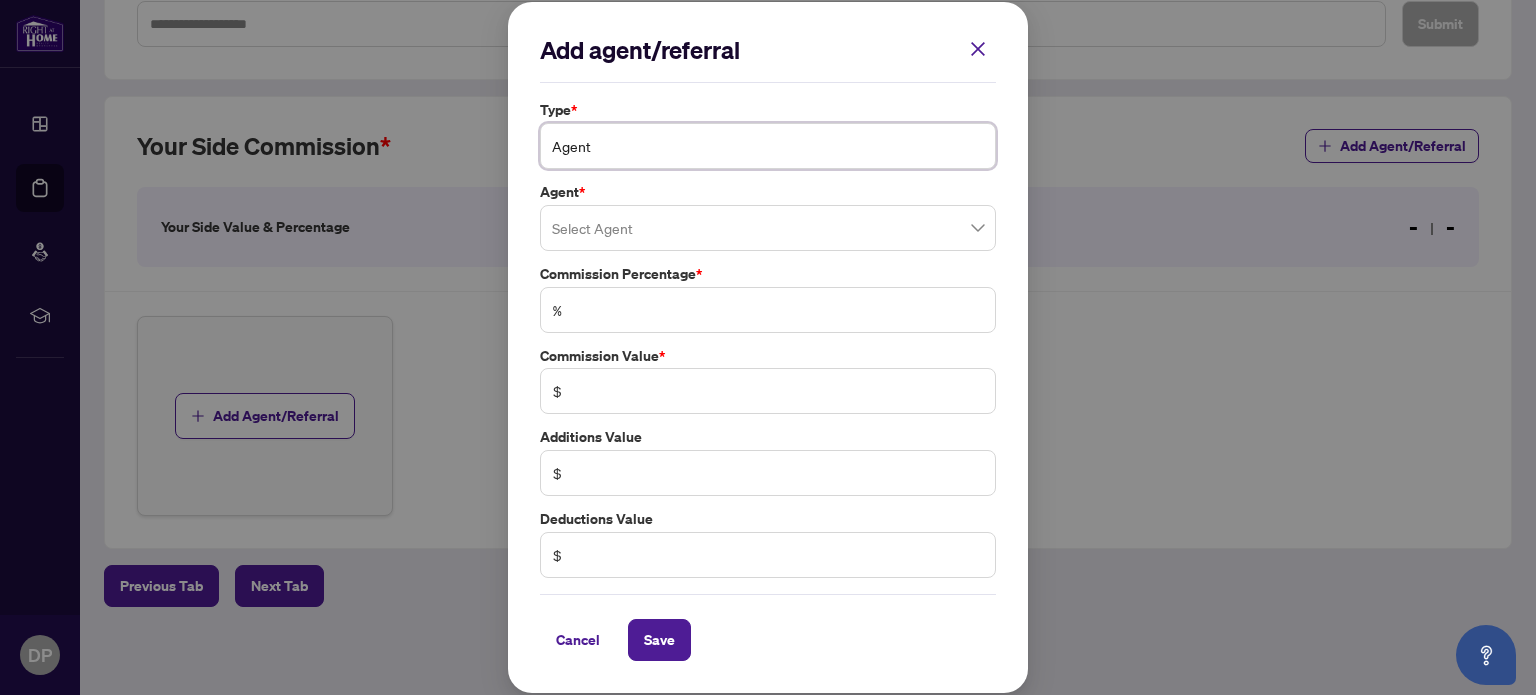 click on "Agent" at bounding box center [768, 146] 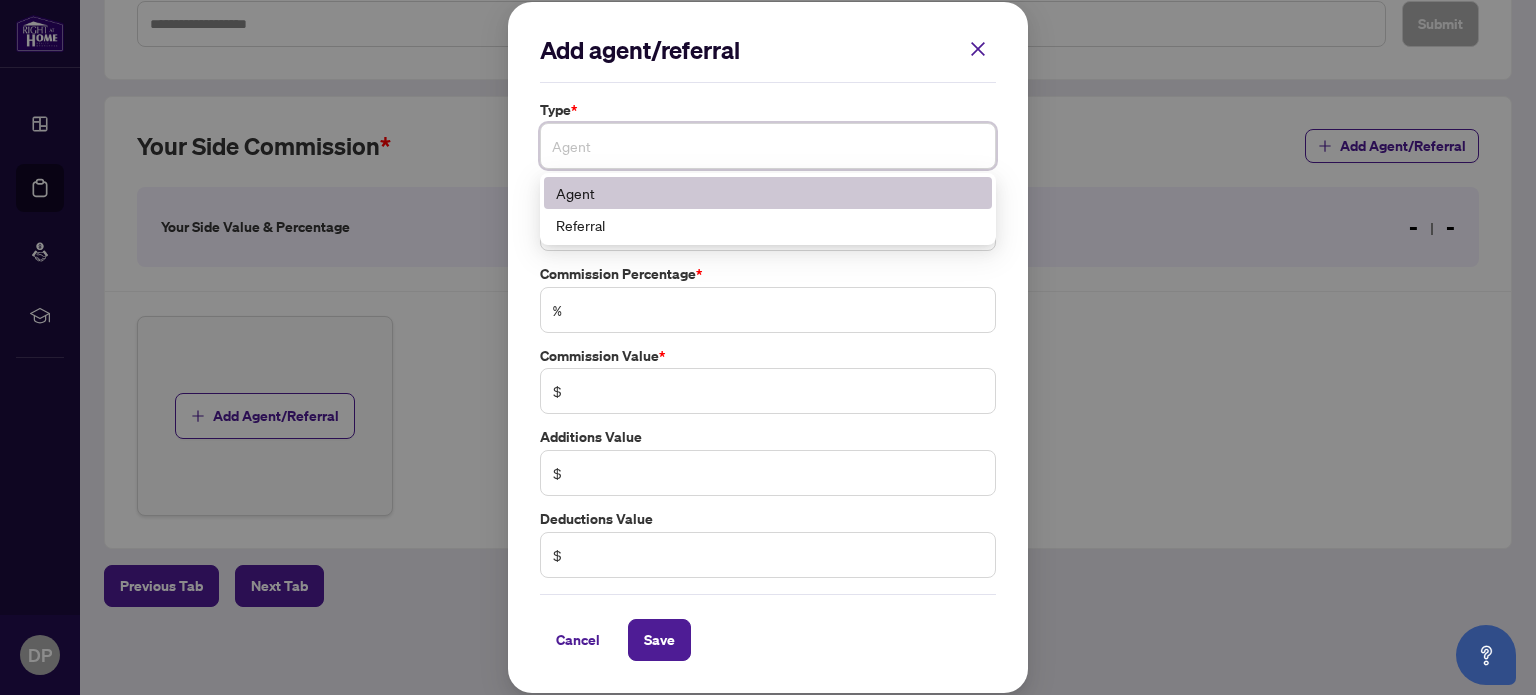 click on "Referral" at bounding box center (768, 225) 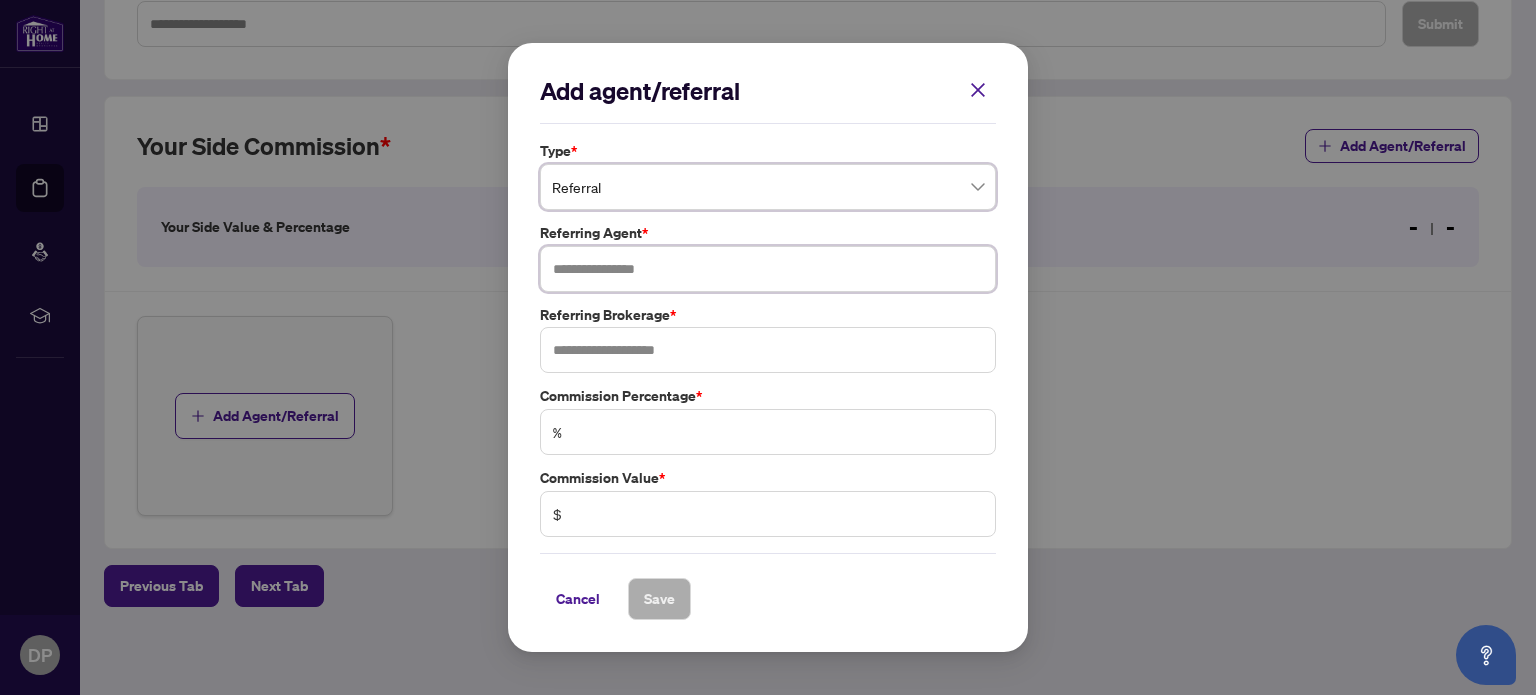 click at bounding box center [768, 269] 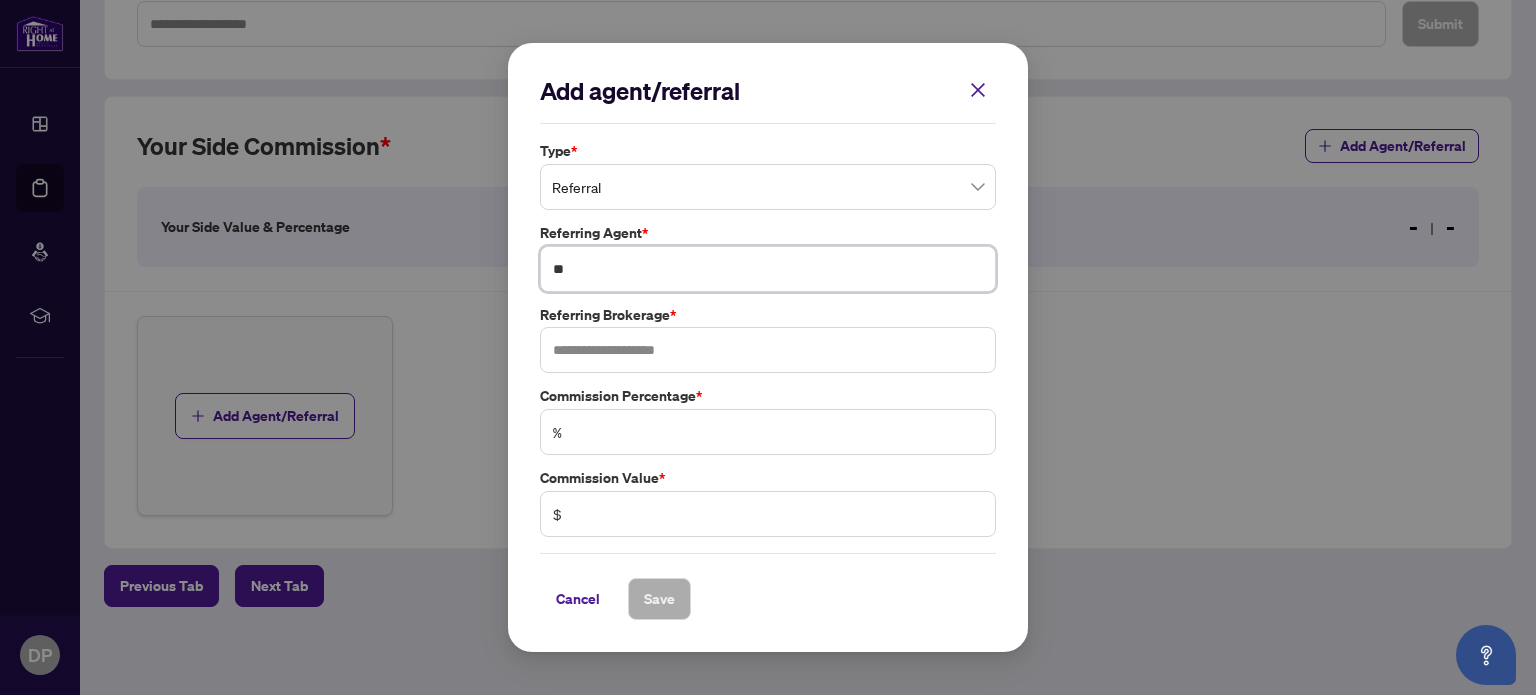 type on "*" 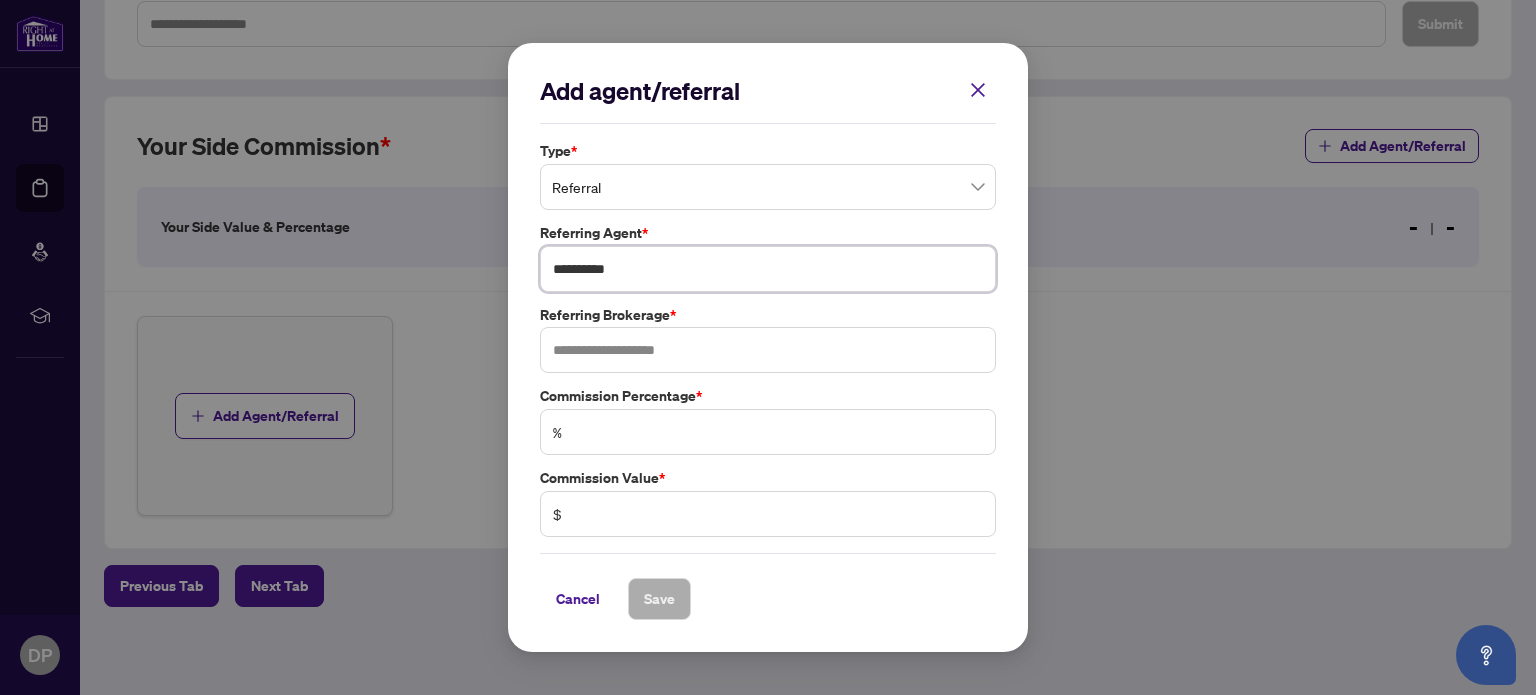 type on "**********" 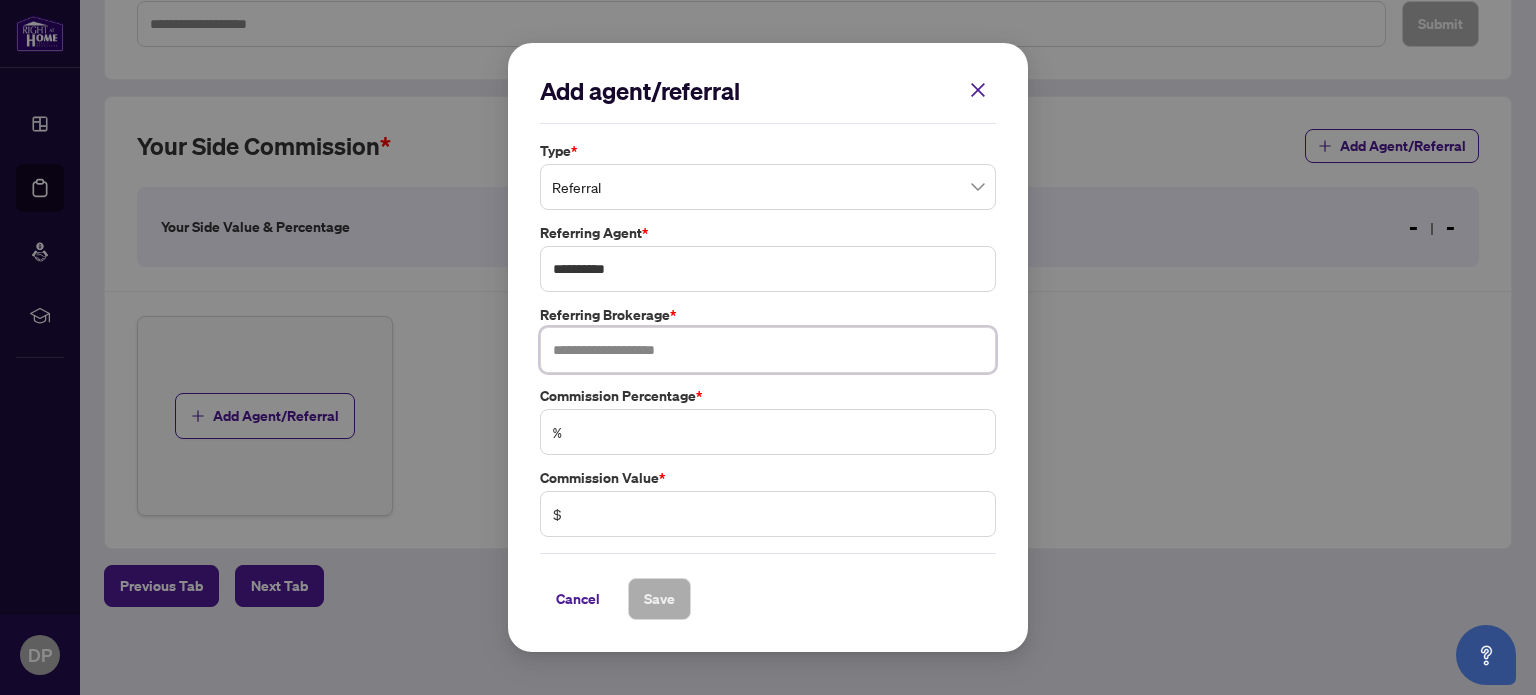 click at bounding box center [768, 350] 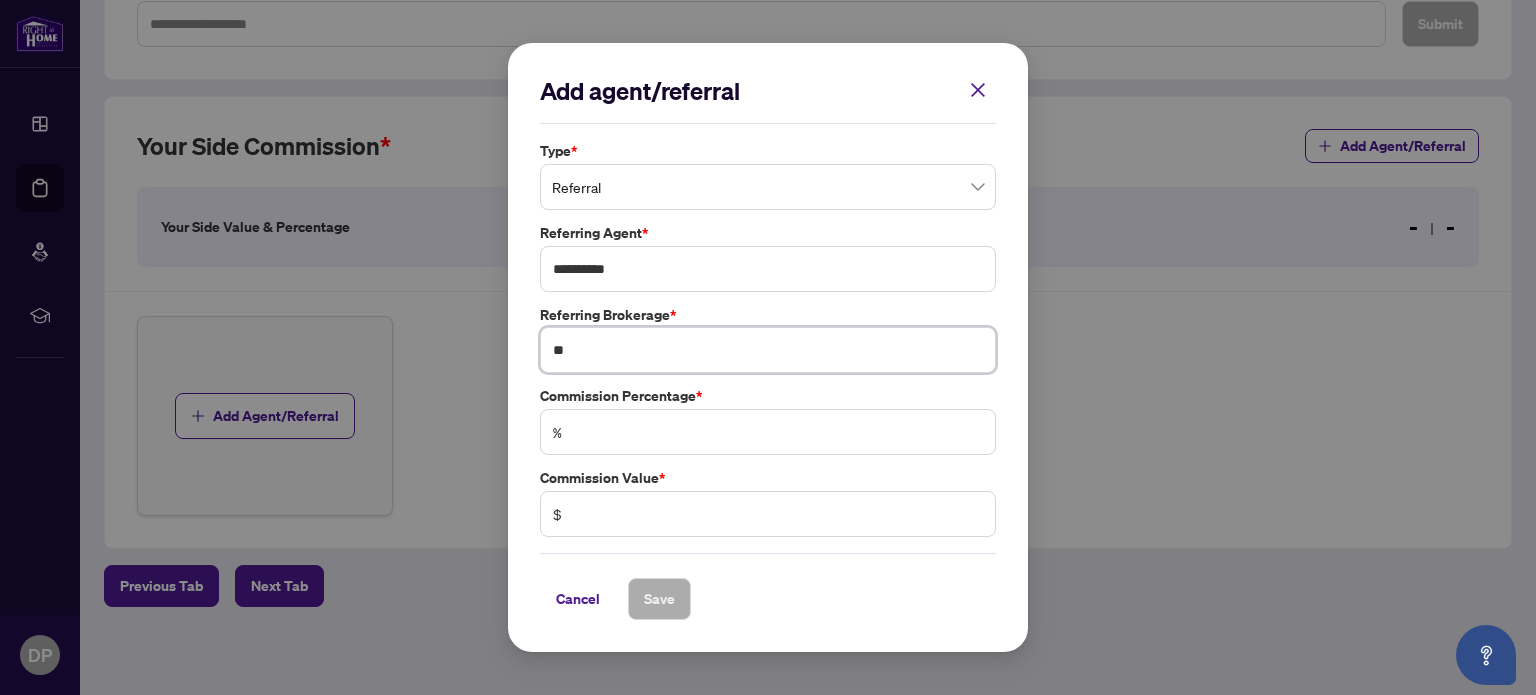 type on "*" 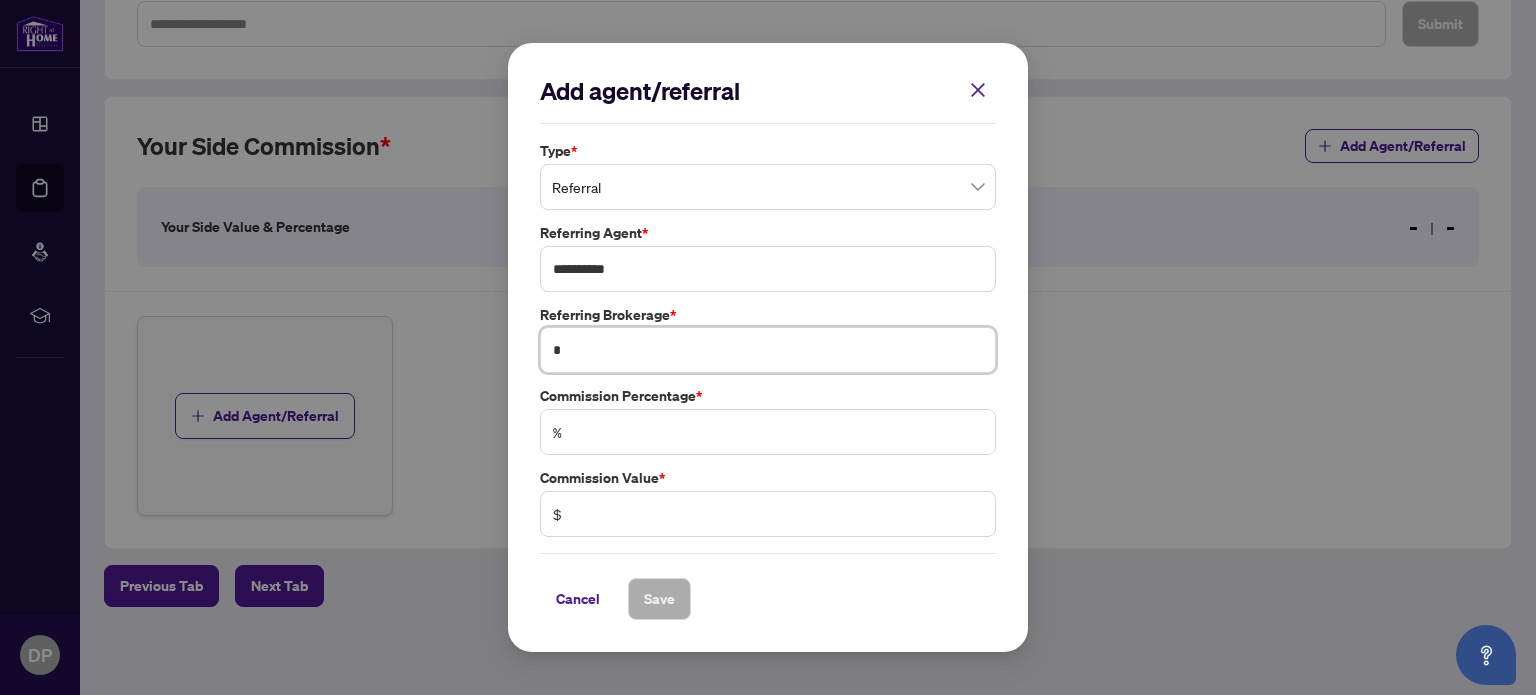 type 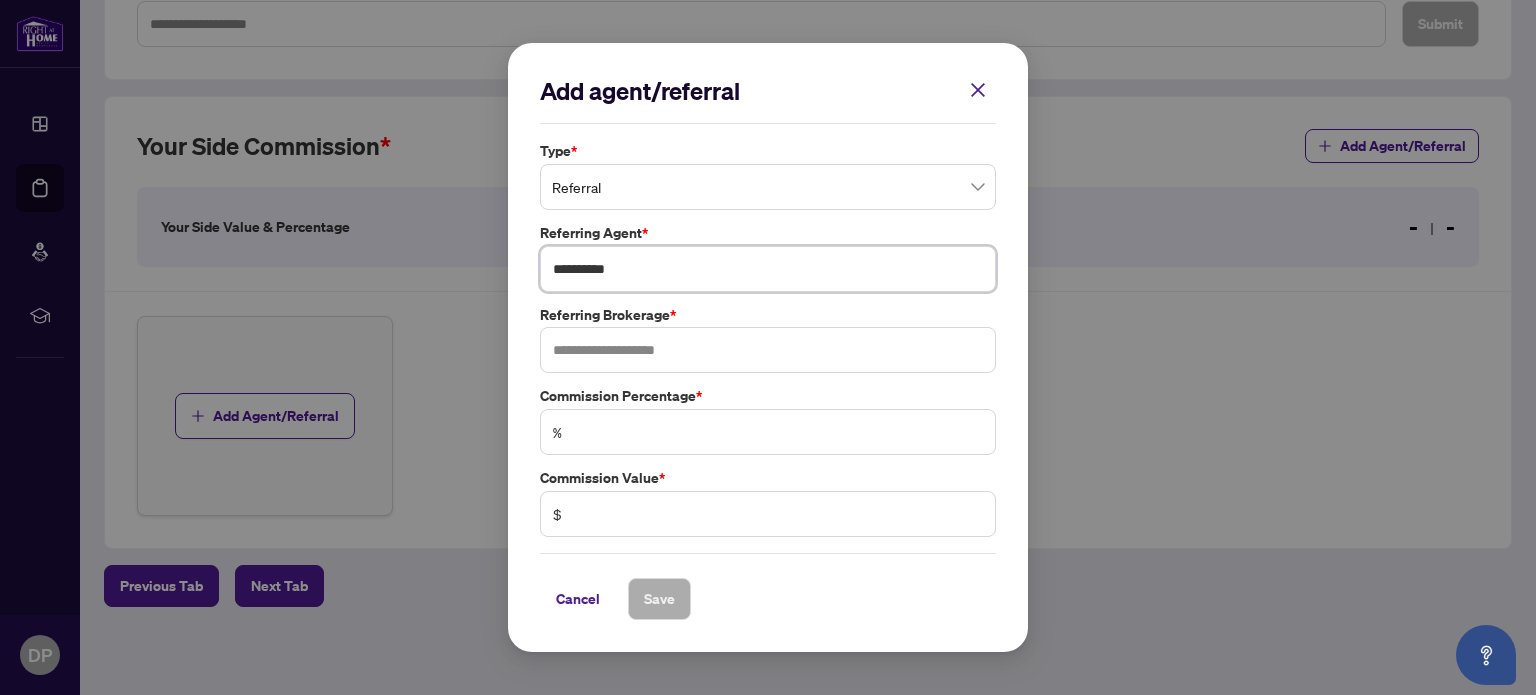 click on "**********" at bounding box center (768, 269) 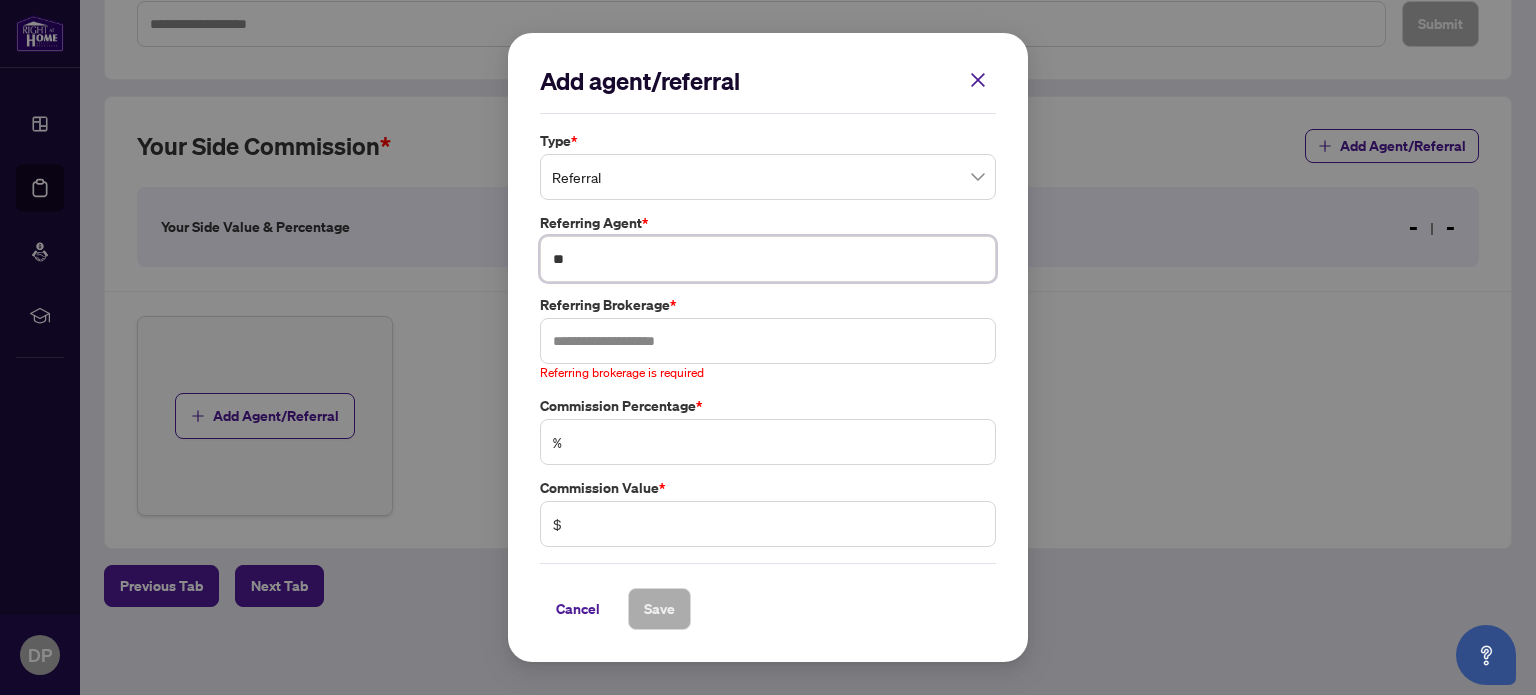 type on "*" 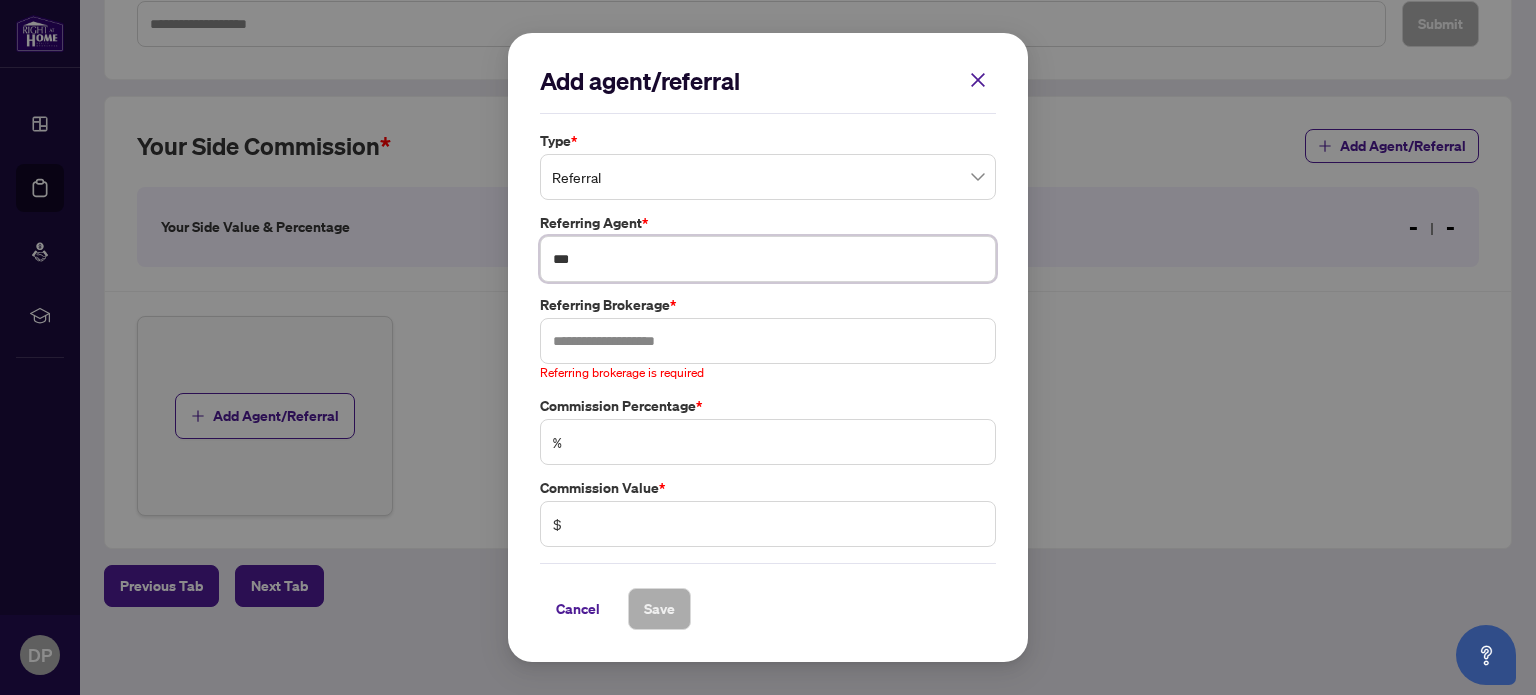 type on "***" 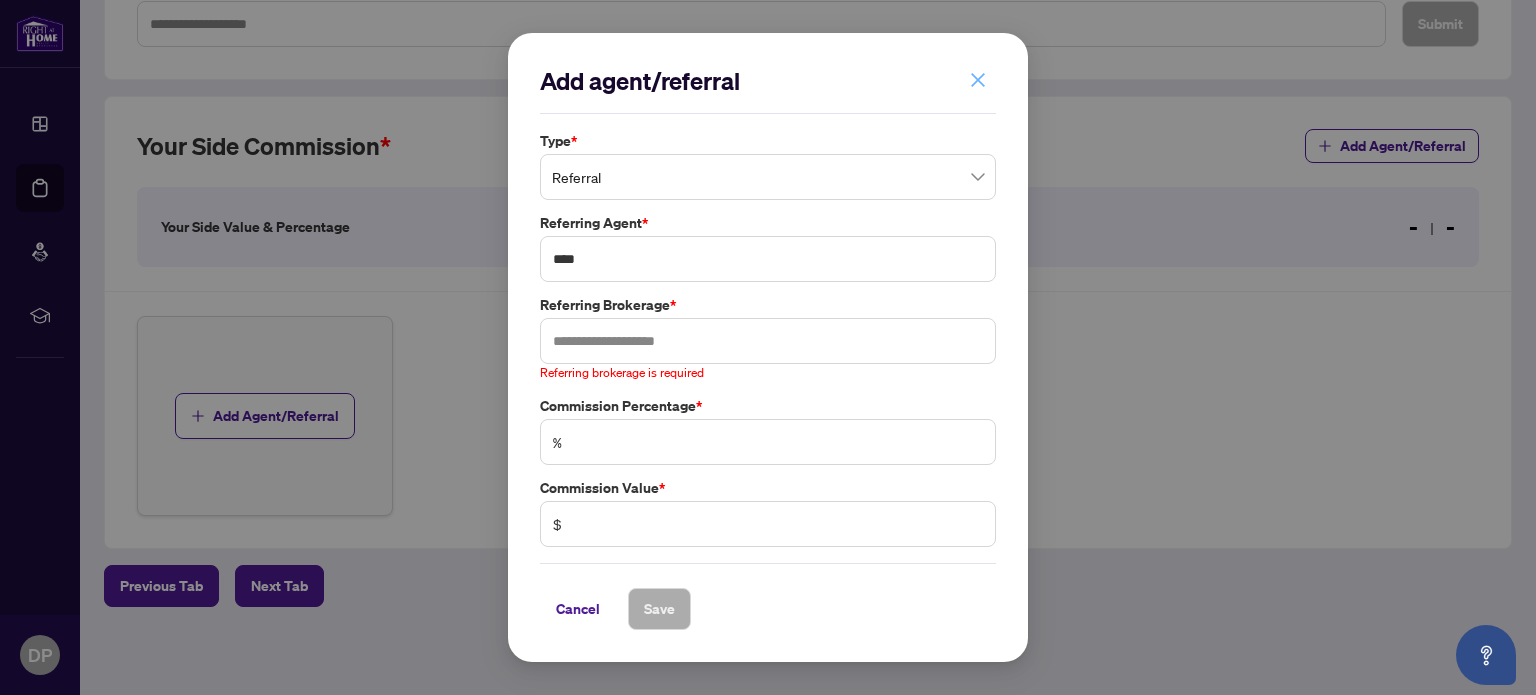click 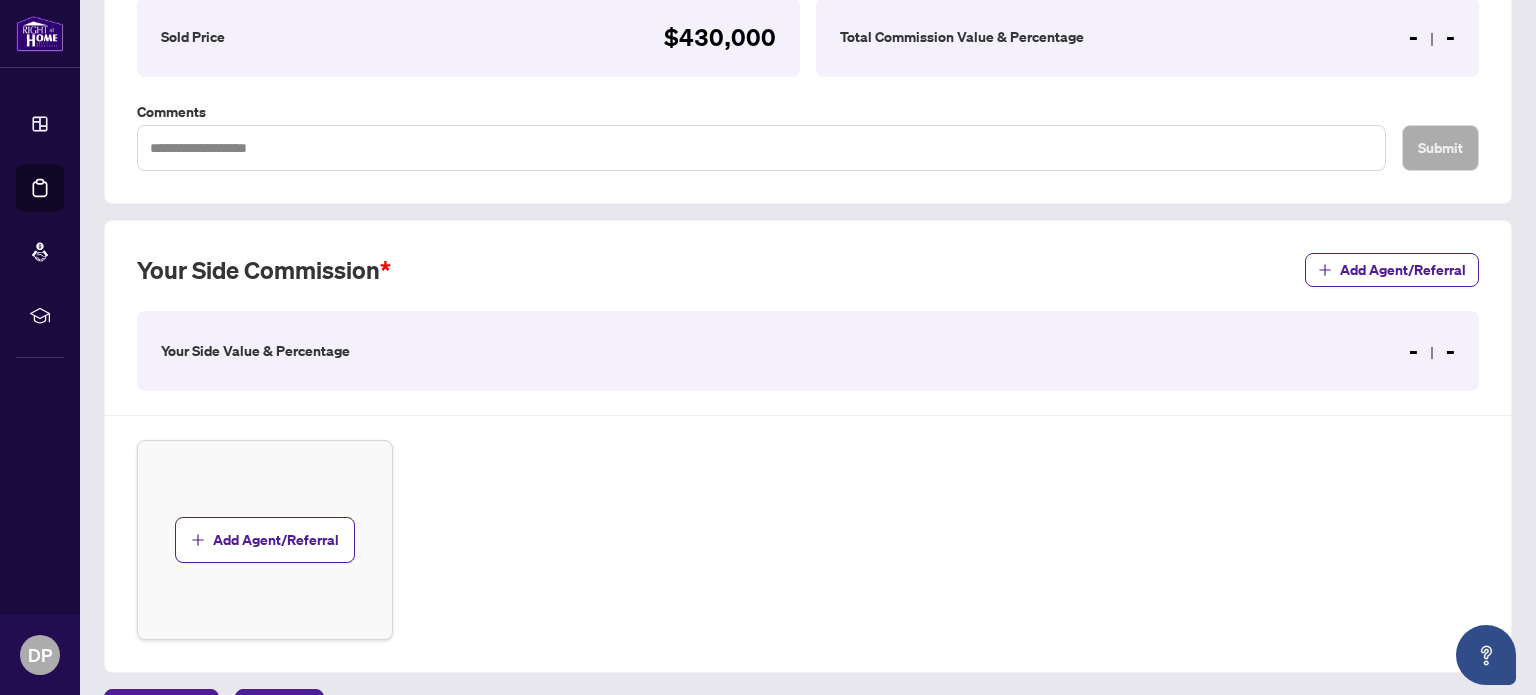 scroll, scrollTop: 372, scrollLeft: 0, axis: vertical 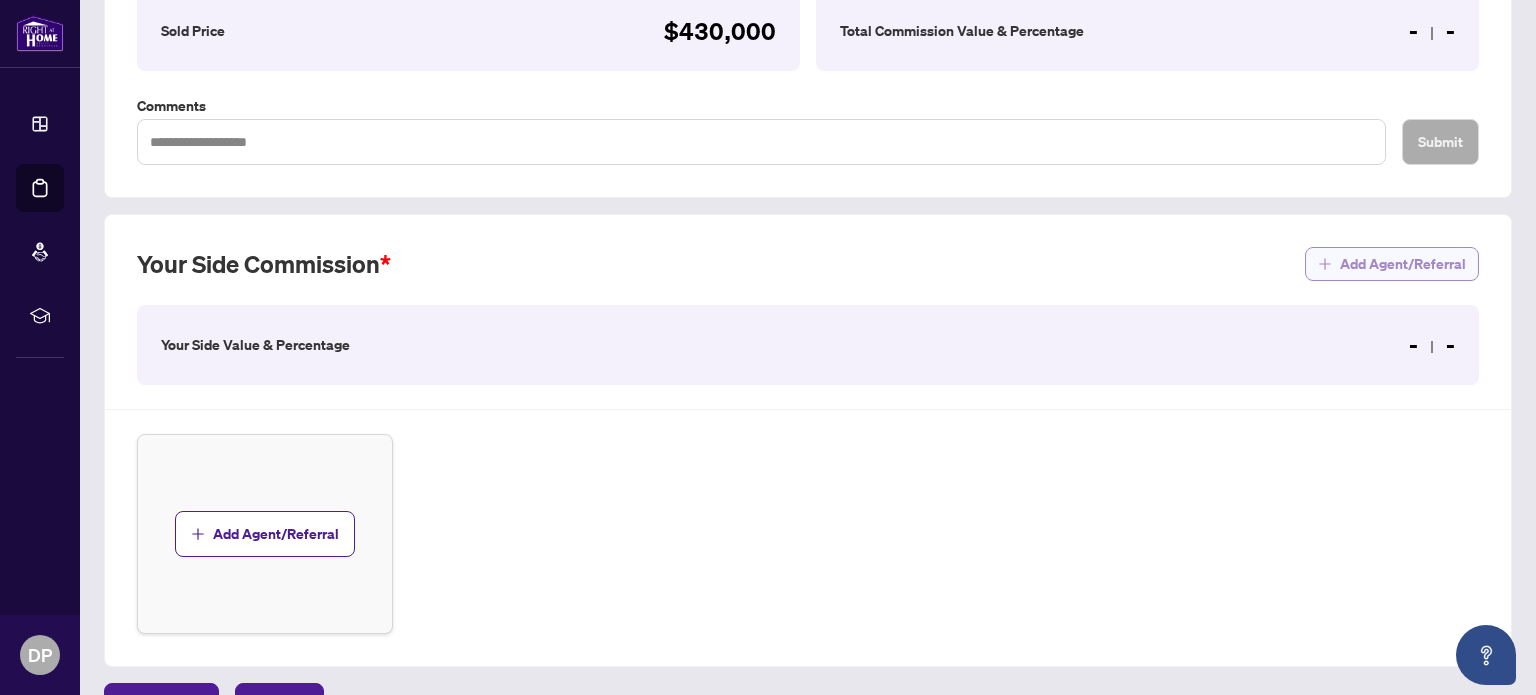 click on "Add Agent/Referral" at bounding box center [1403, 264] 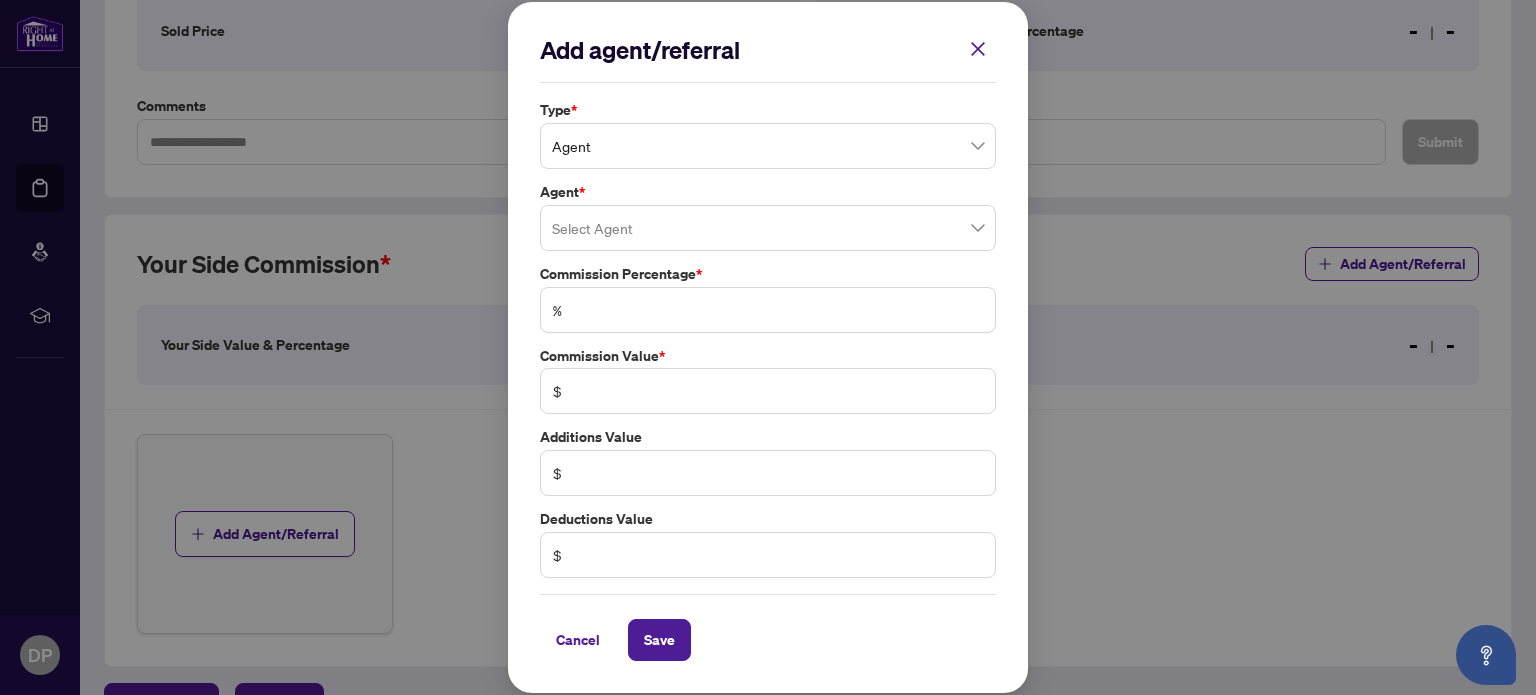 click on "Agent" at bounding box center [768, 146] 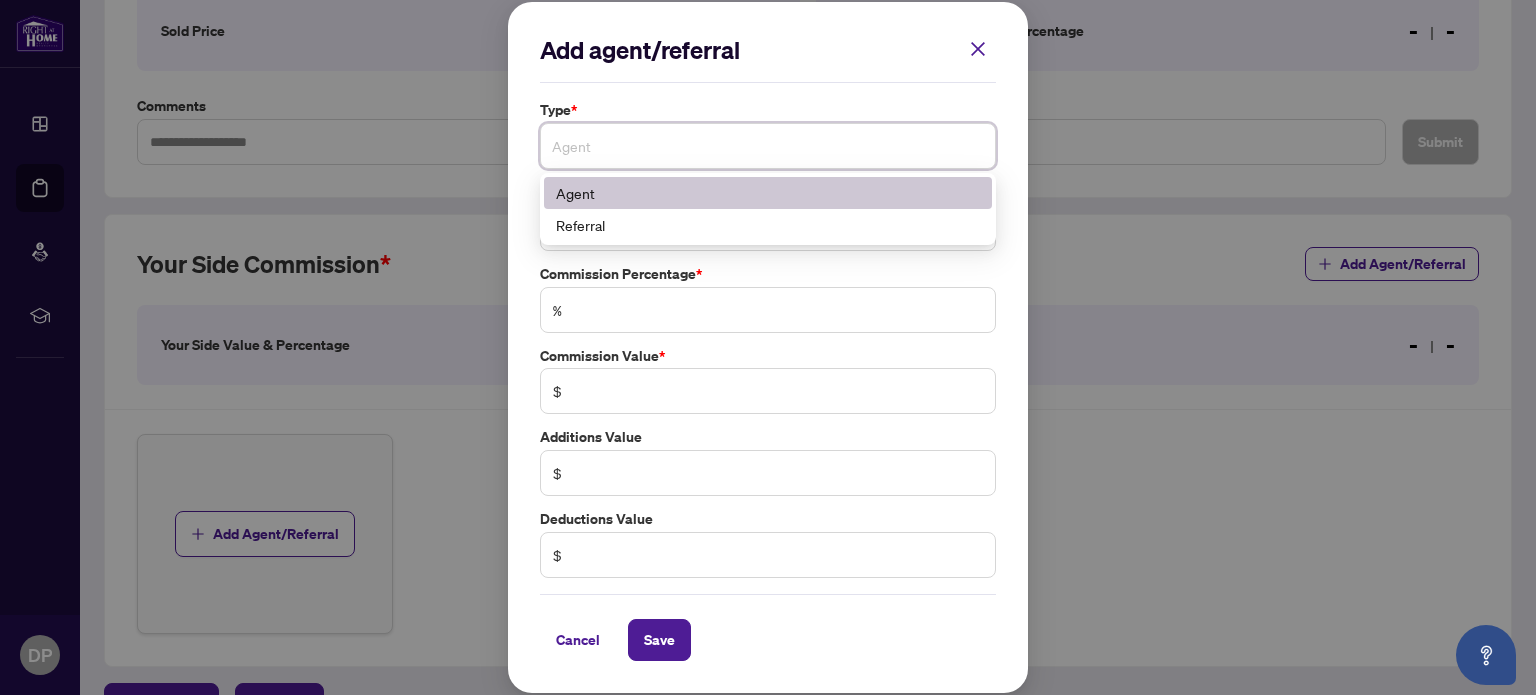 click on "Referral" at bounding box center (768, 225) 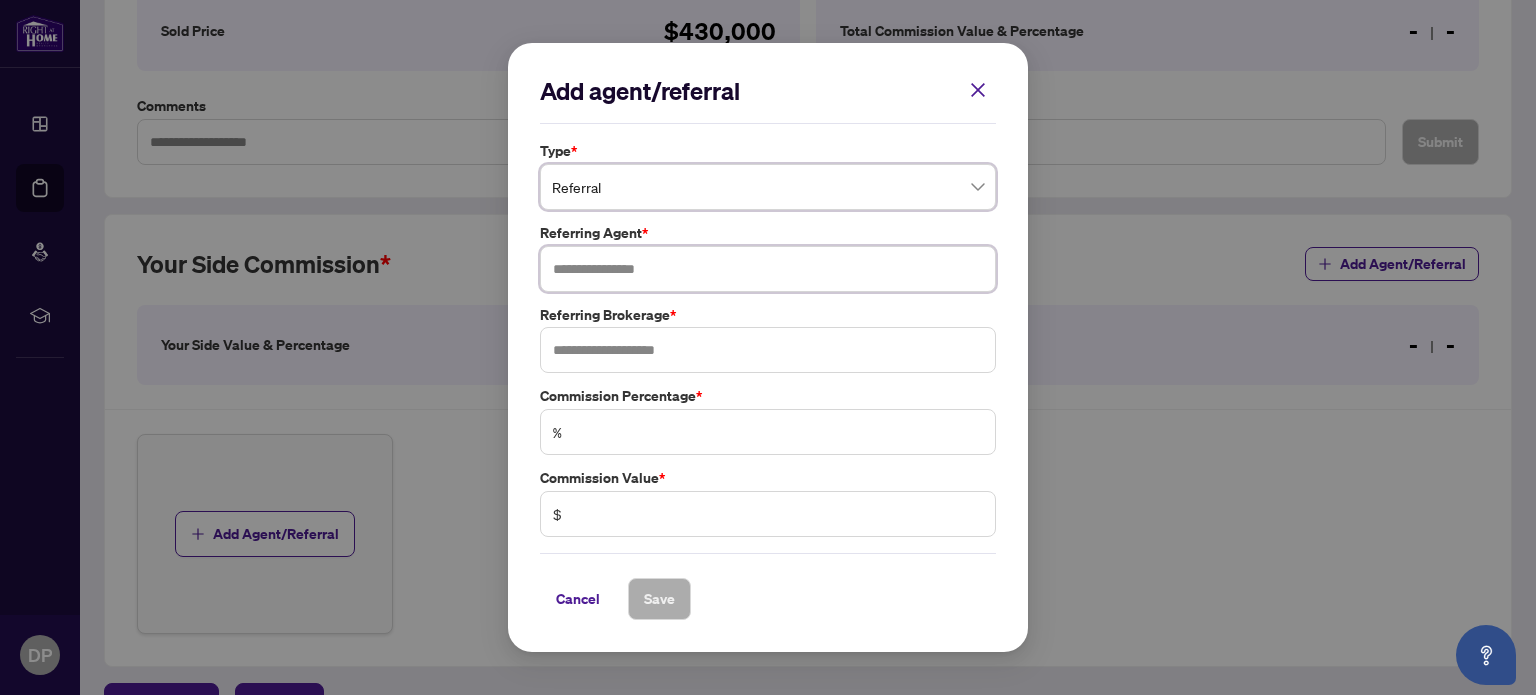 click at bounding box center (768, 269) 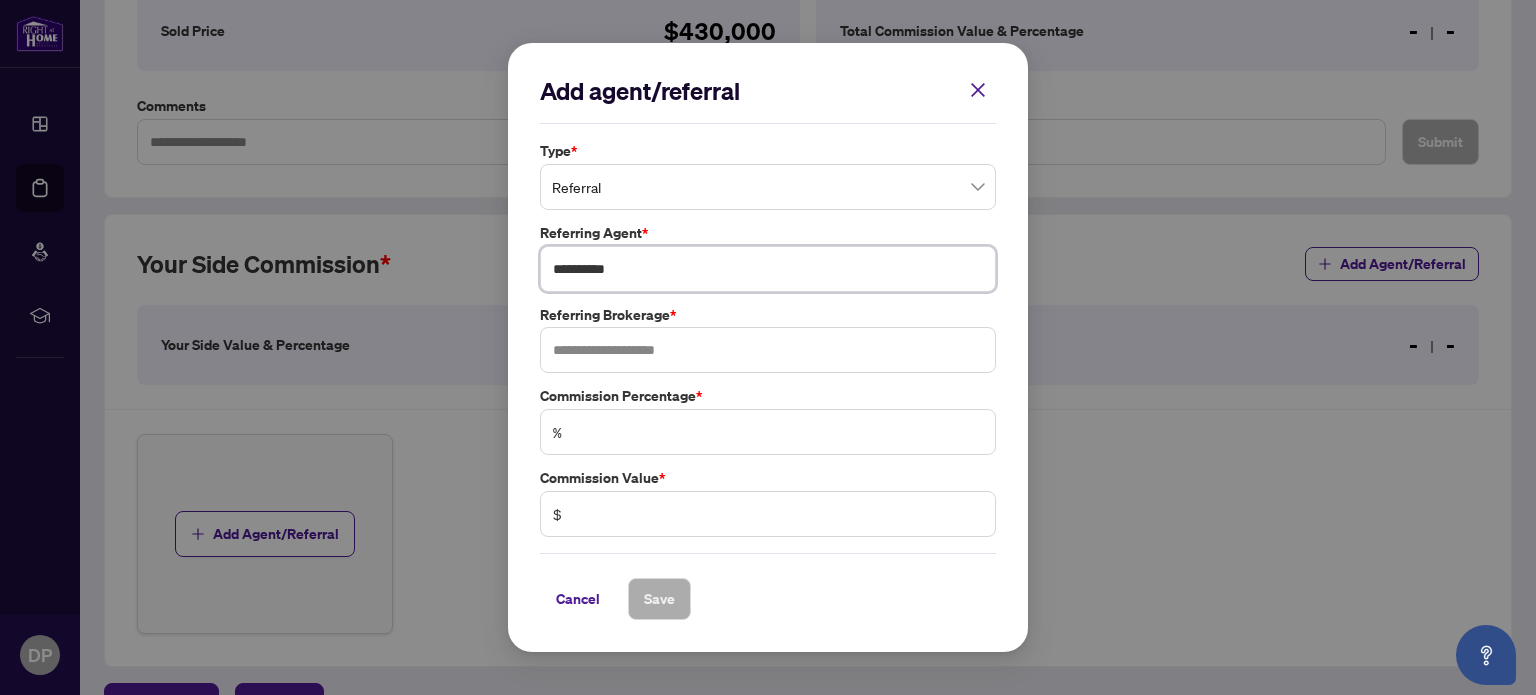 type on "**********" 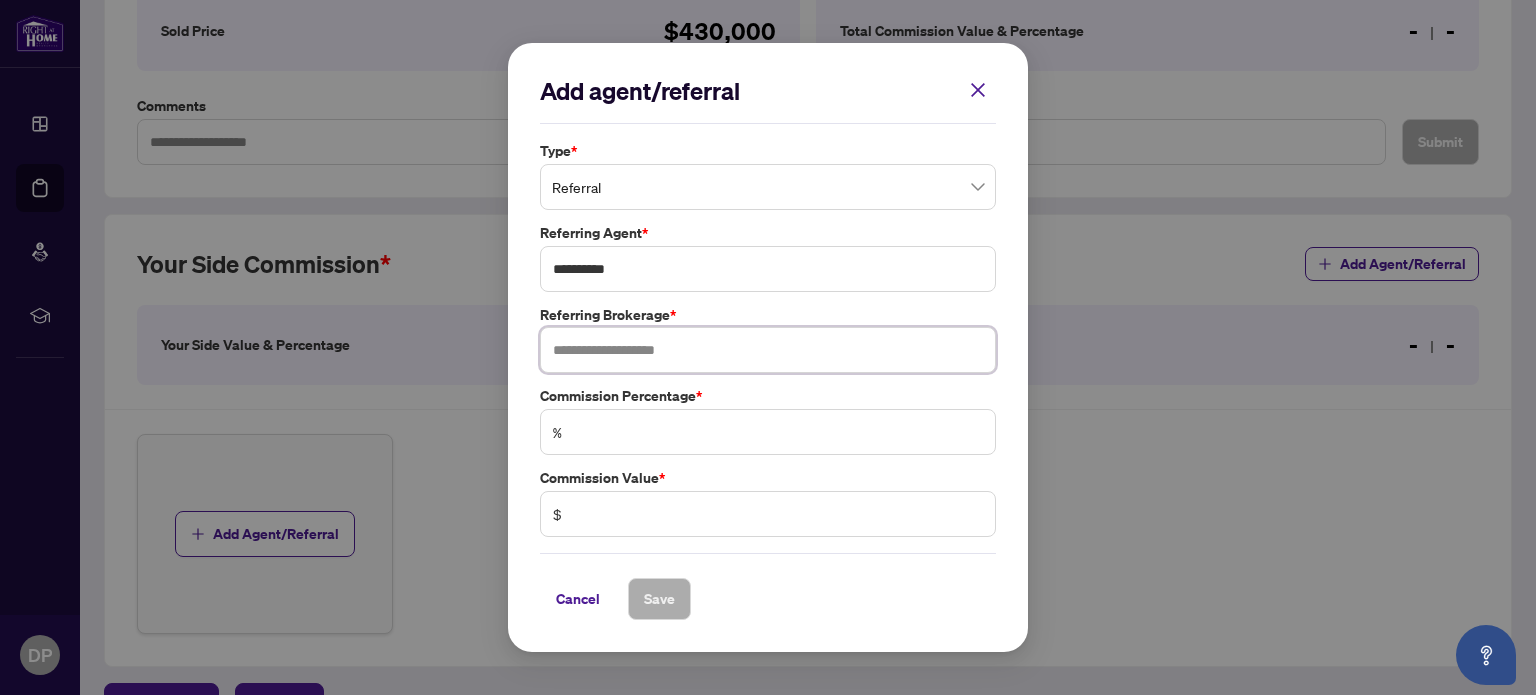 click at bounding box center [768, 350] 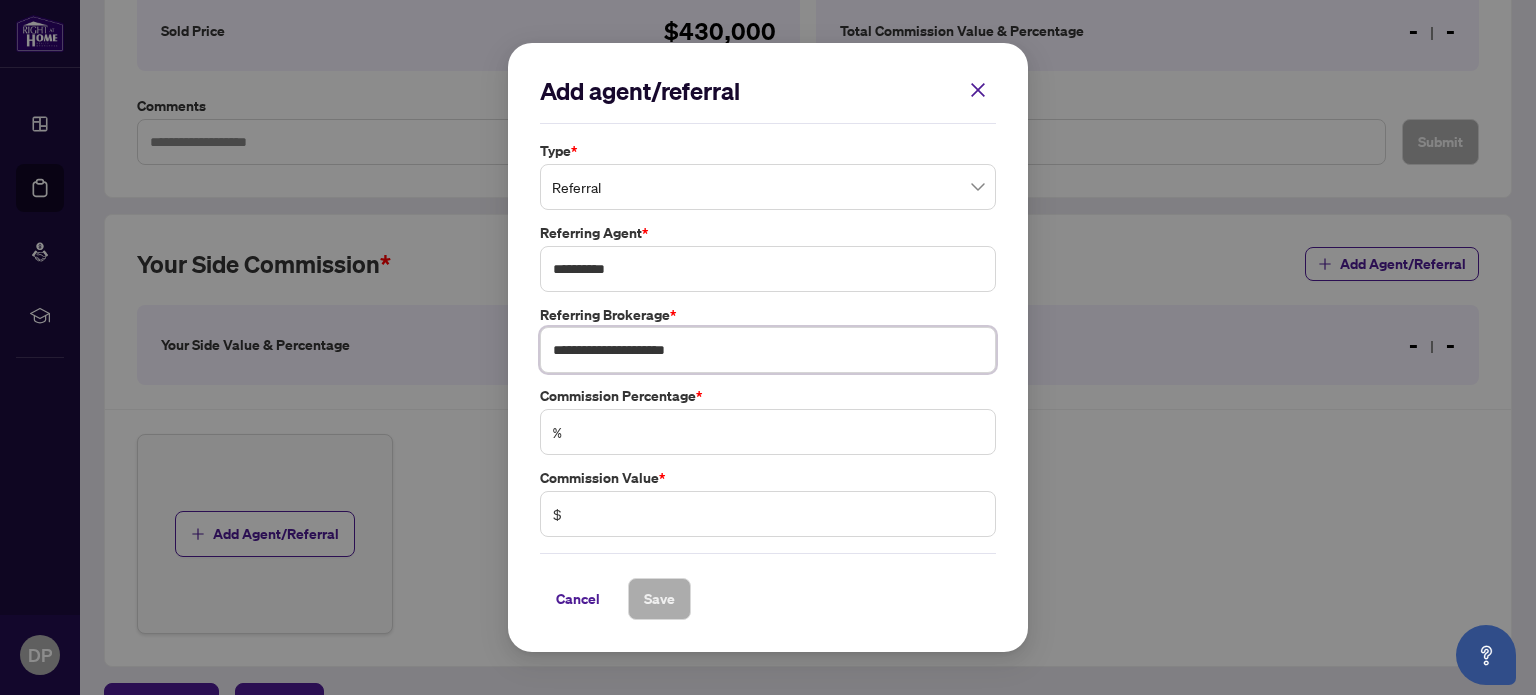 type on "**********" 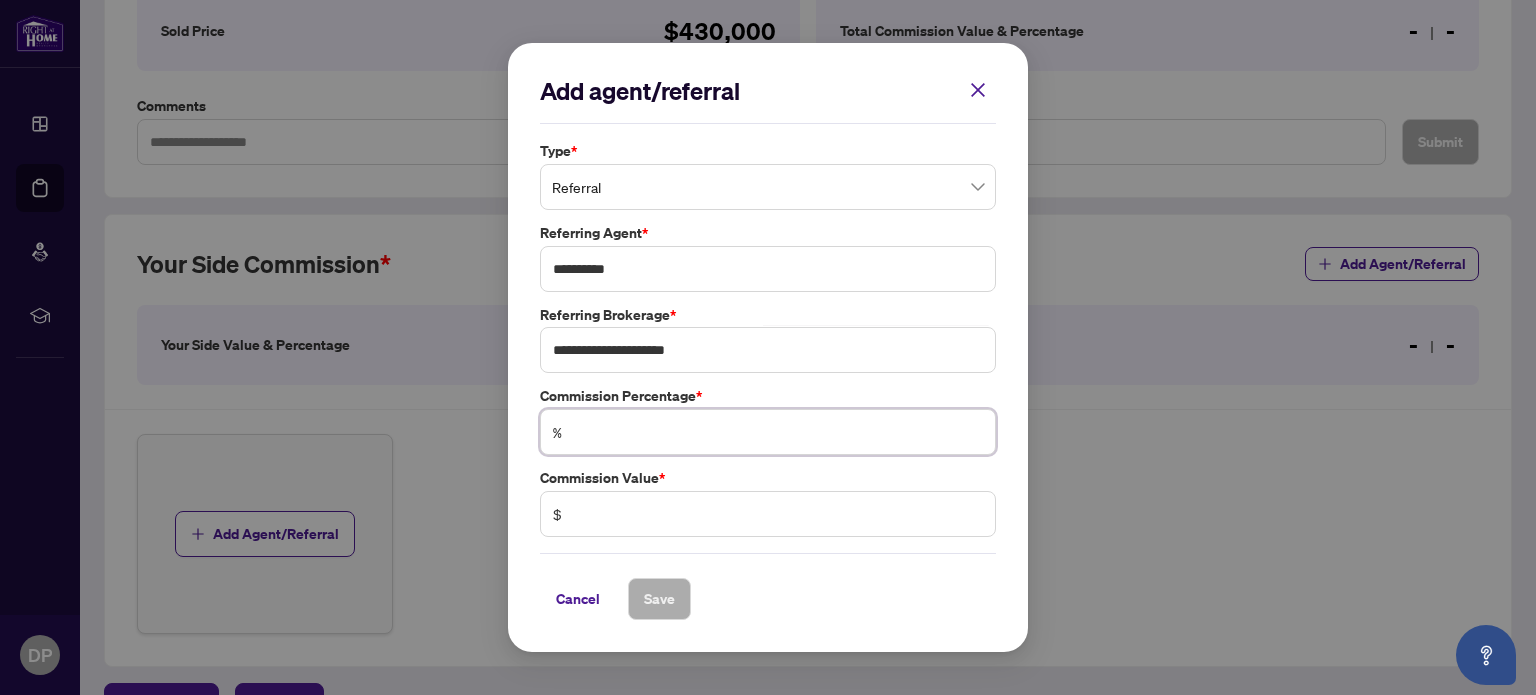 click at bounding box center (778, 432) 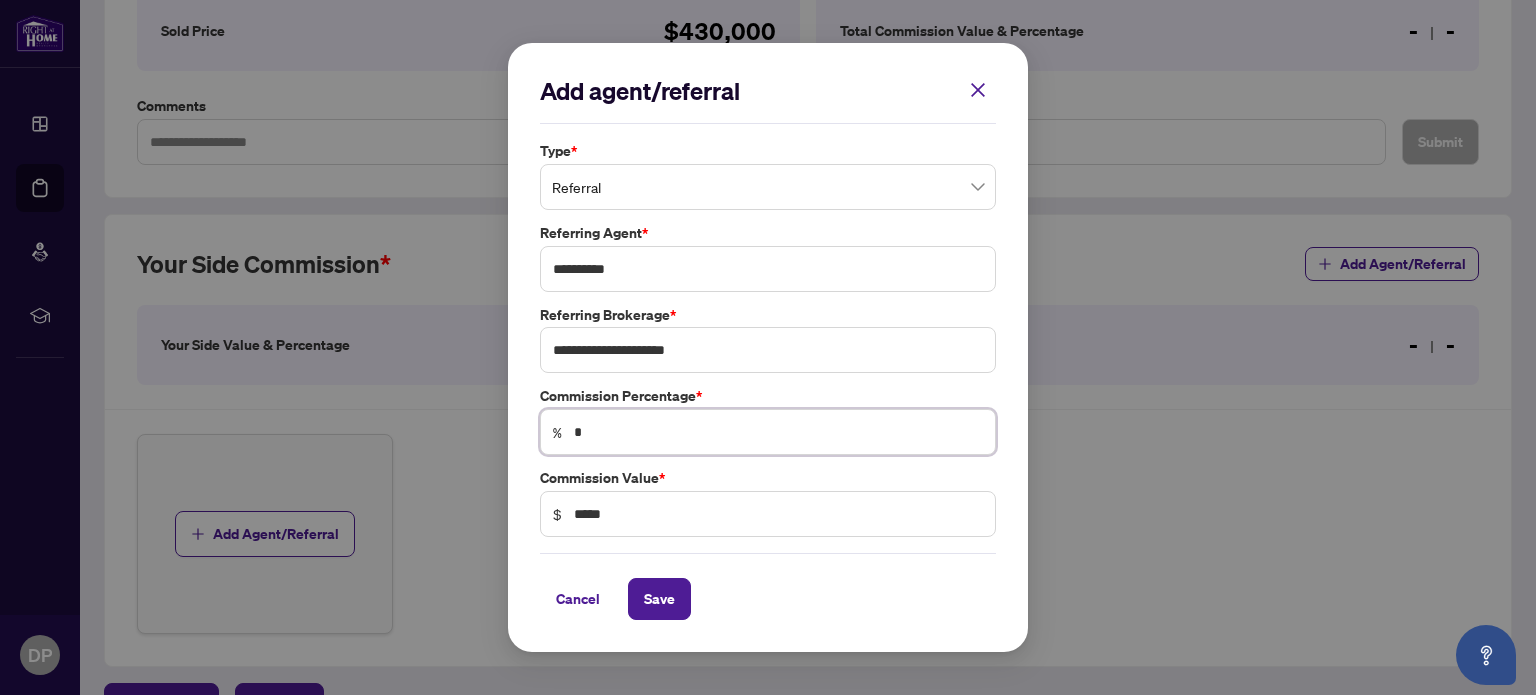 type on "*" 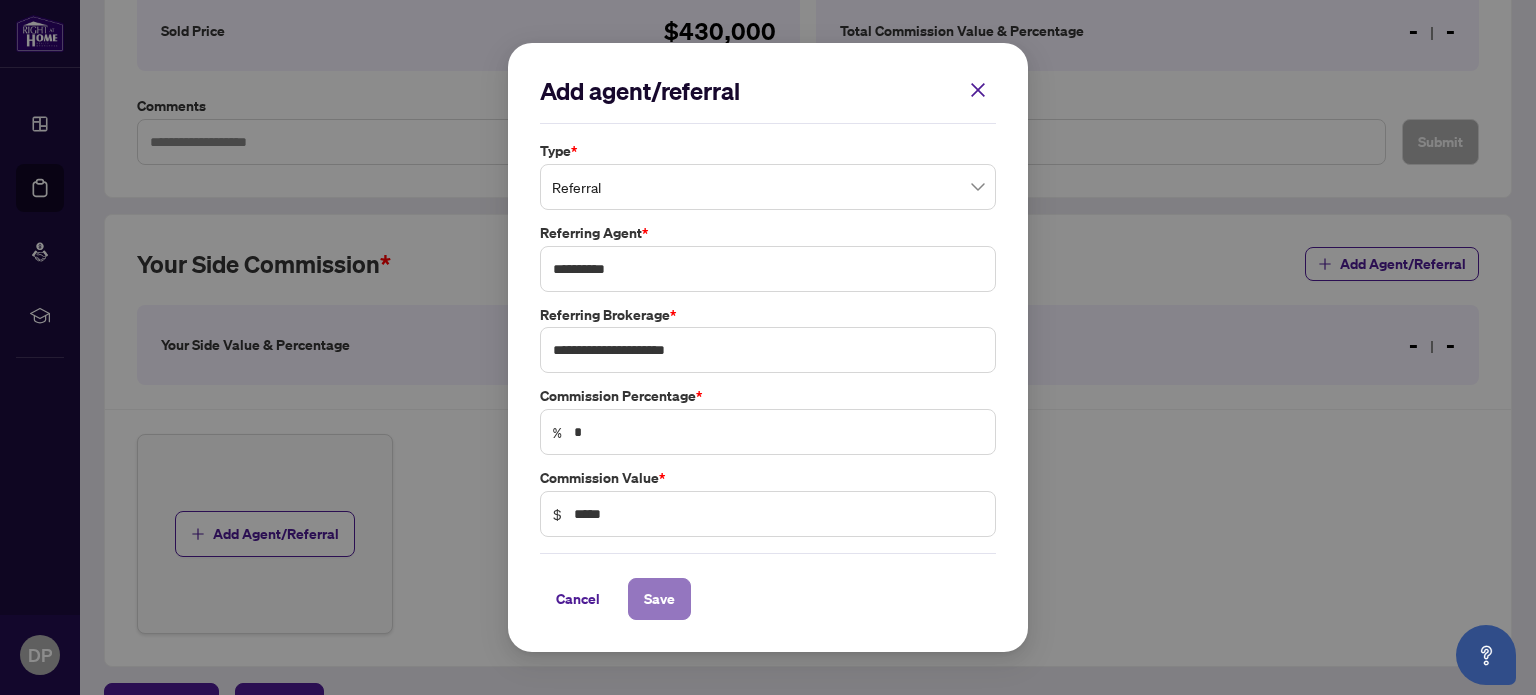 click on "Save" at bounding box center (659, 599) 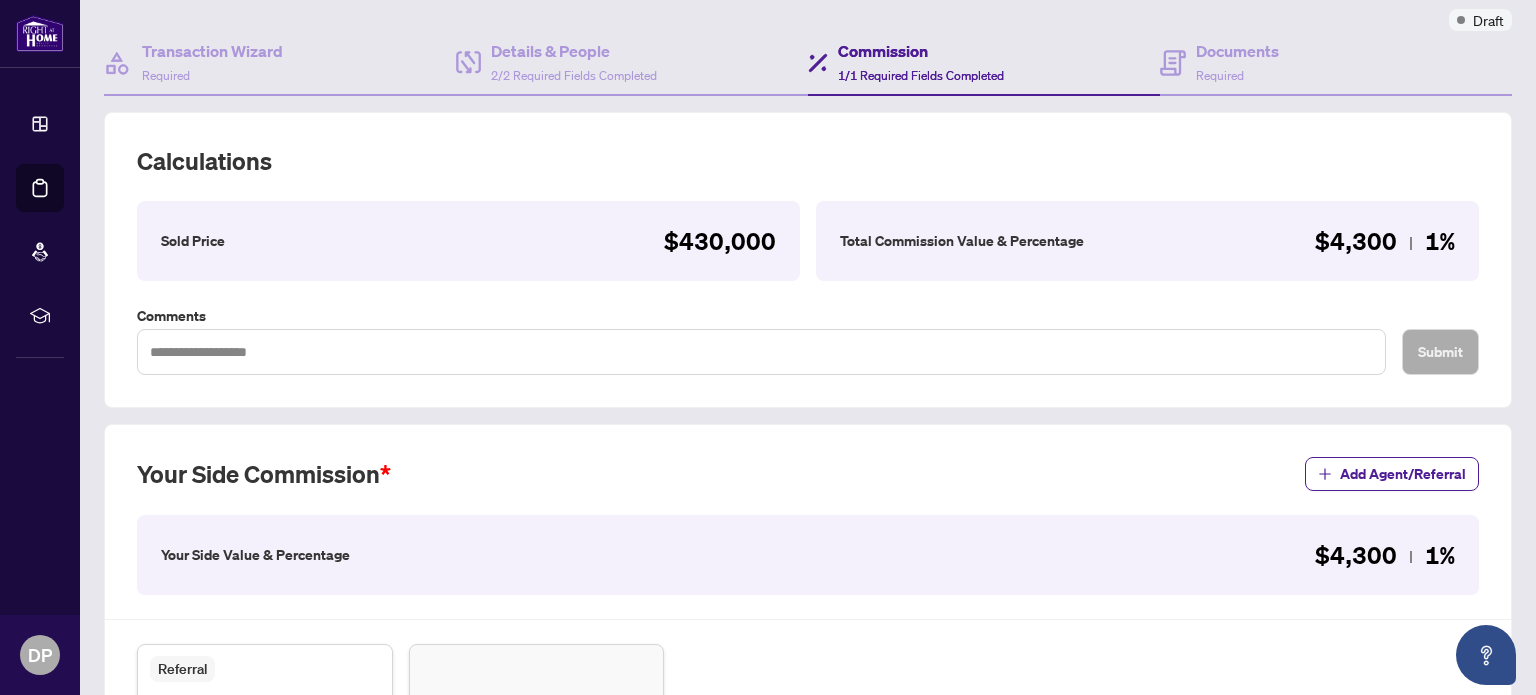 scroll, scrollTop: 0, scrollLeft: 0, axis: both 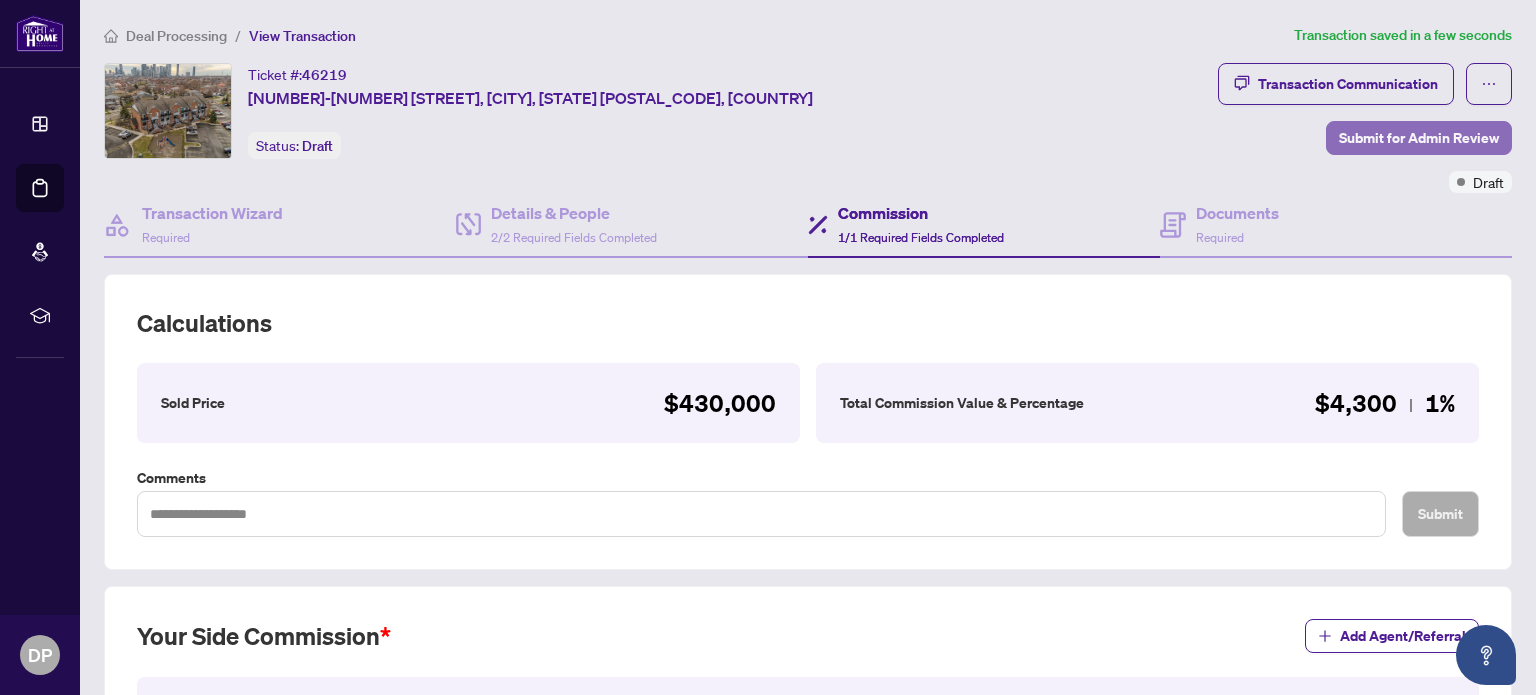 click on "Submit for Admin Review" at bounding box center [1419, 138] 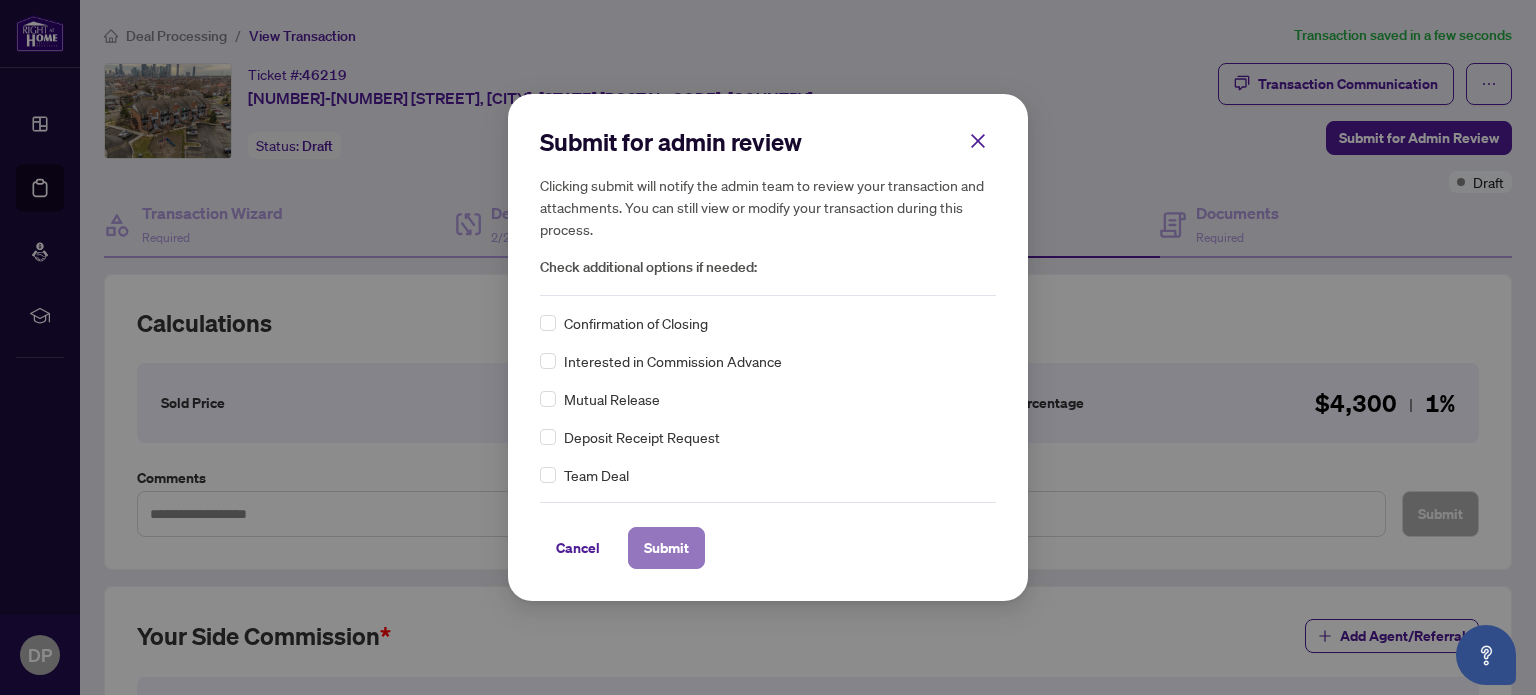 click on "Submit" at bounding box center (666, 548) 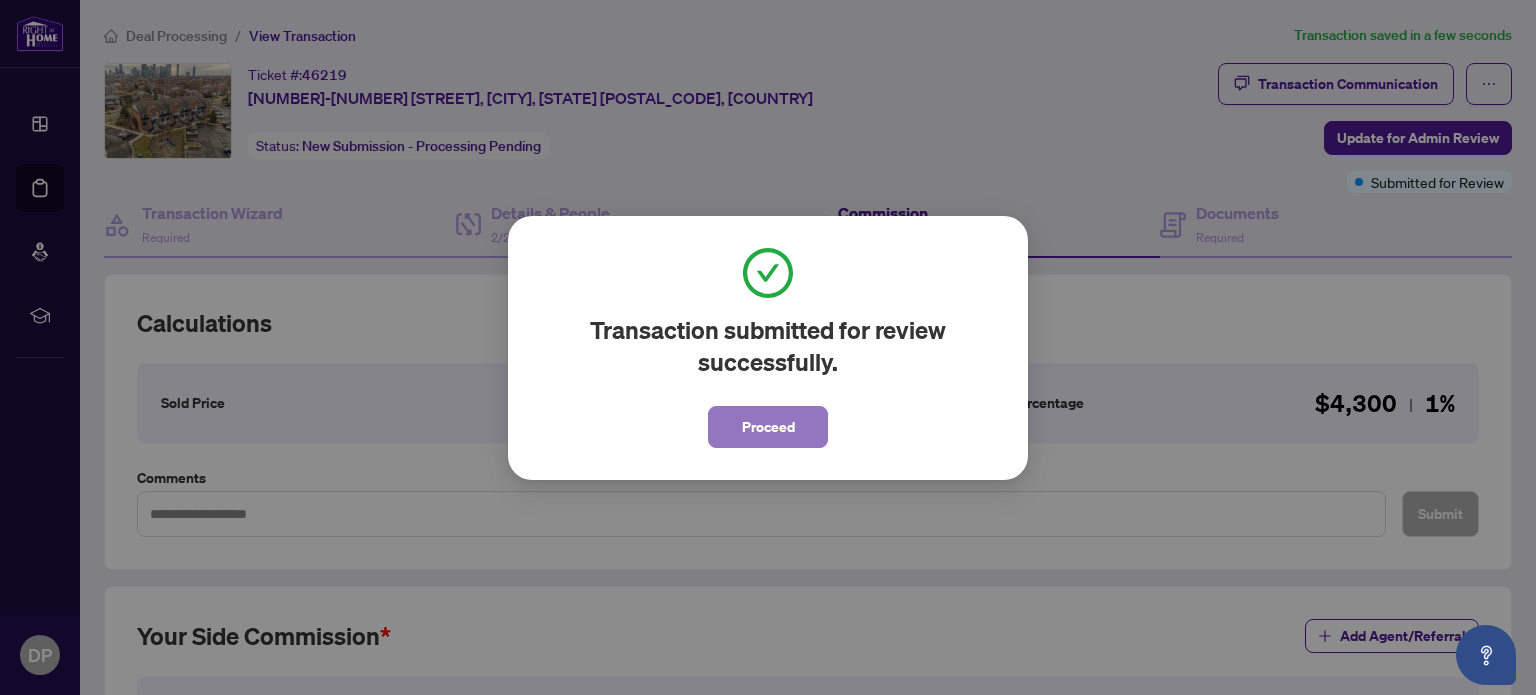 click on "Proceed" at bounding box center [768, 427] 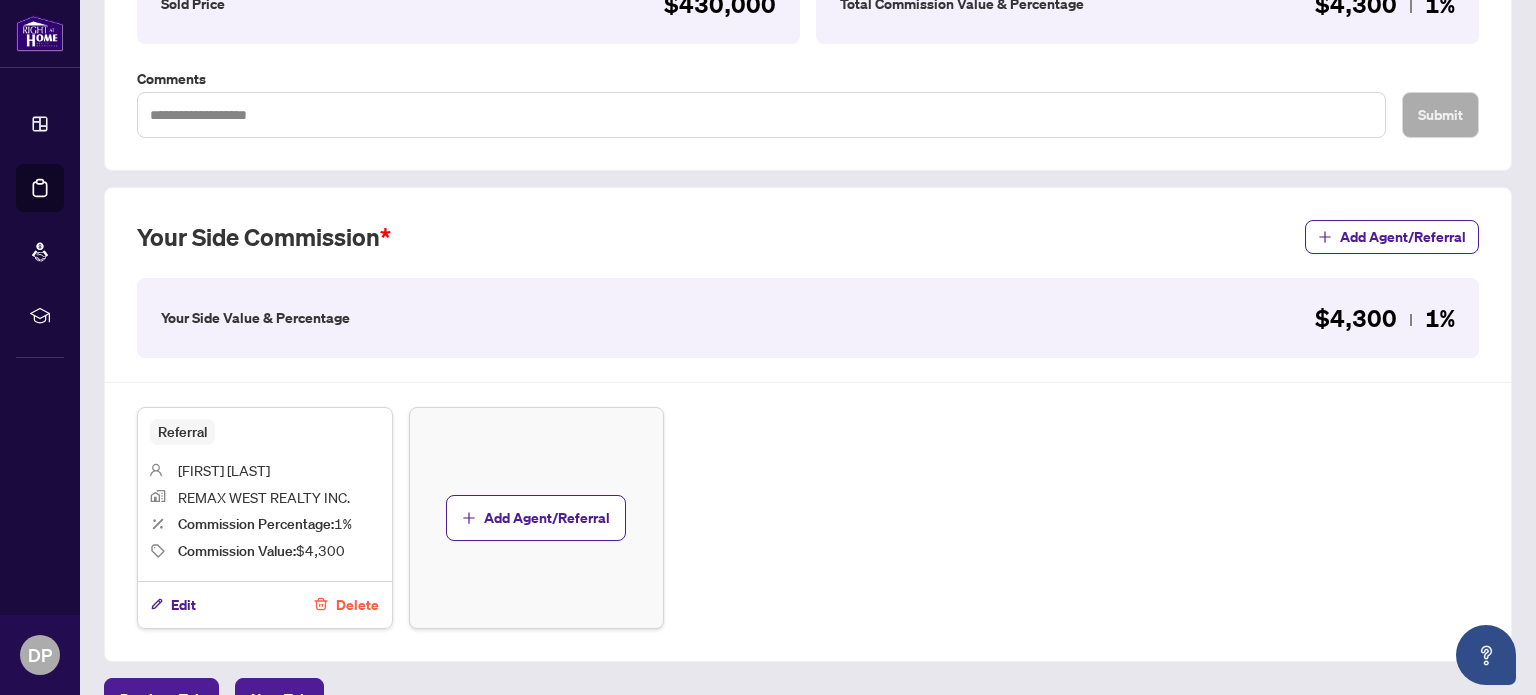 scroll, scrollTop: 400, scrollLeft: 0, axis: vertical 